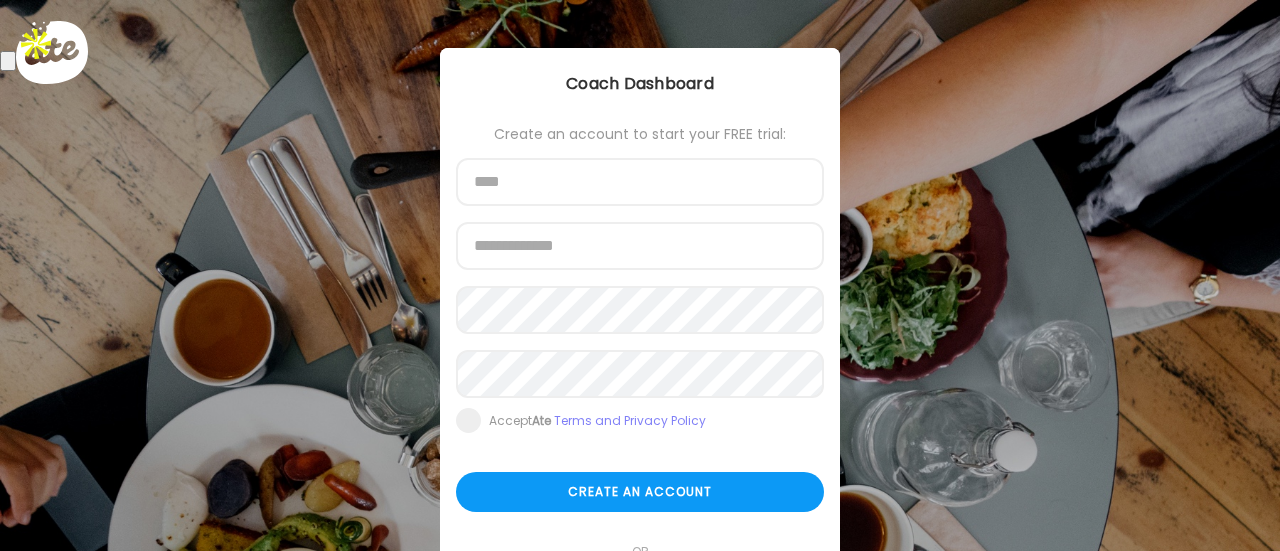 scroll, scrollTop: 0, scrollLeft: 0, axis: both 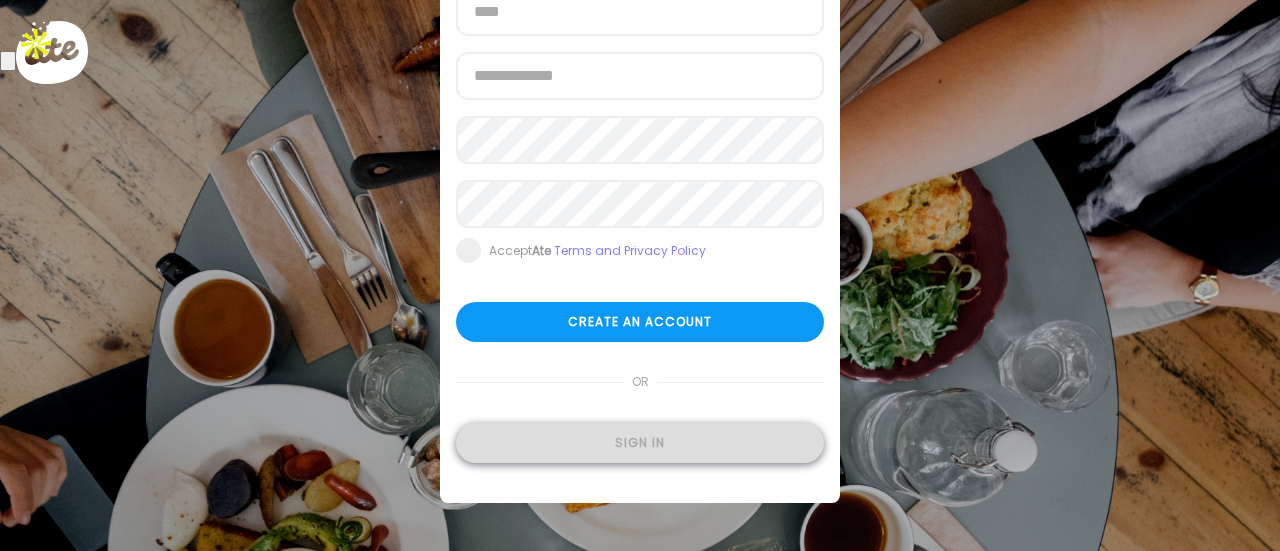 click on "Sign in" at bounding box center [640, 443] 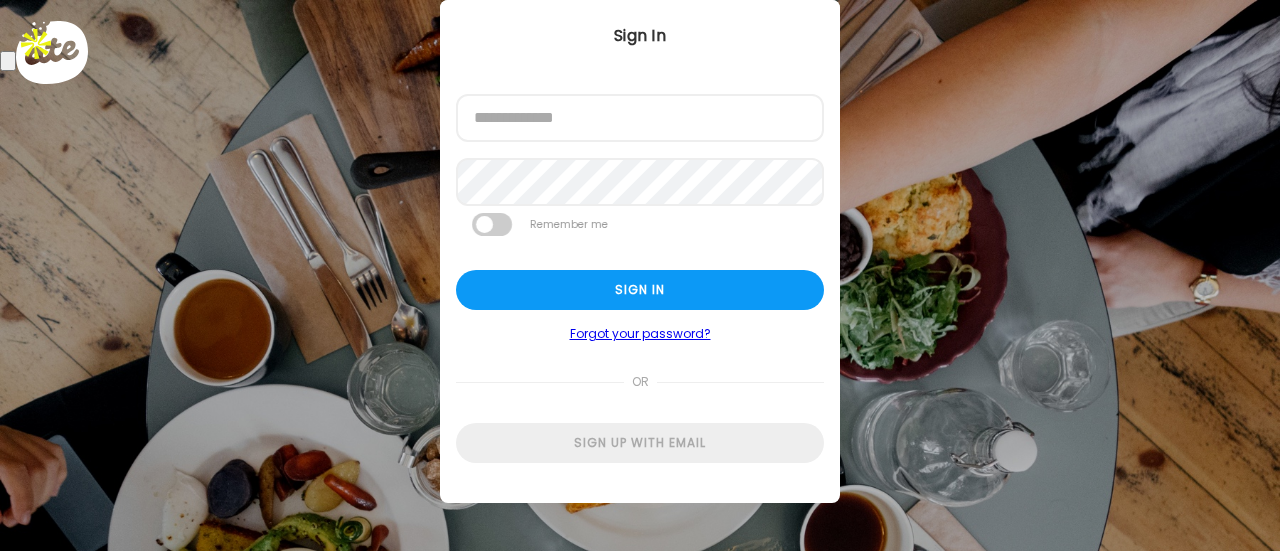 scroll, scrollTop: 48, scrollLeft: 0, axis: vertical 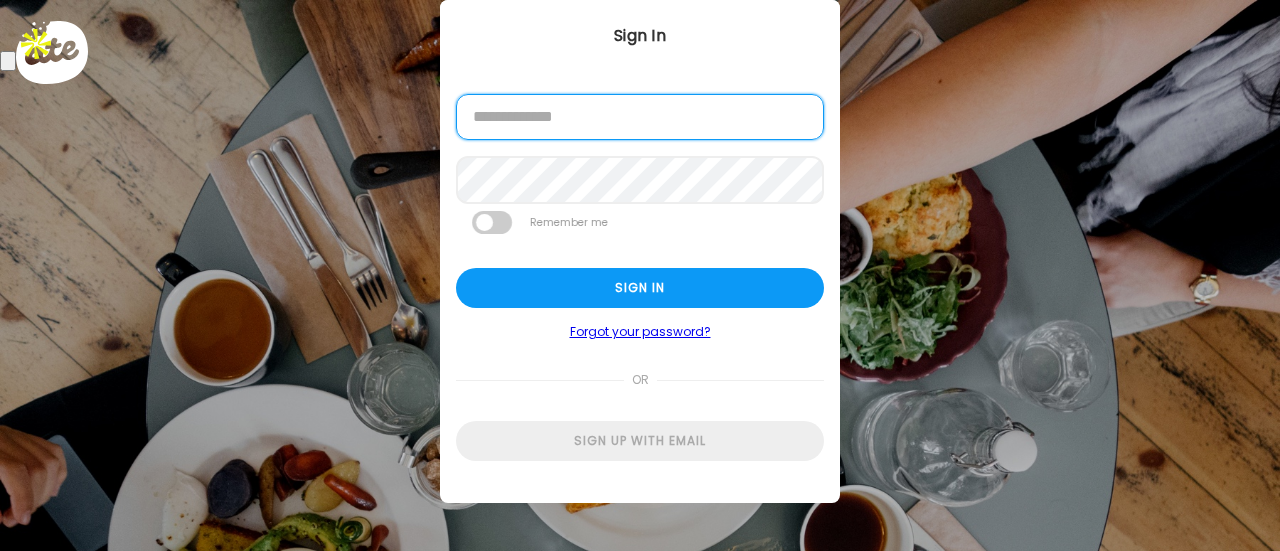 click at bounding box center (640, 117) 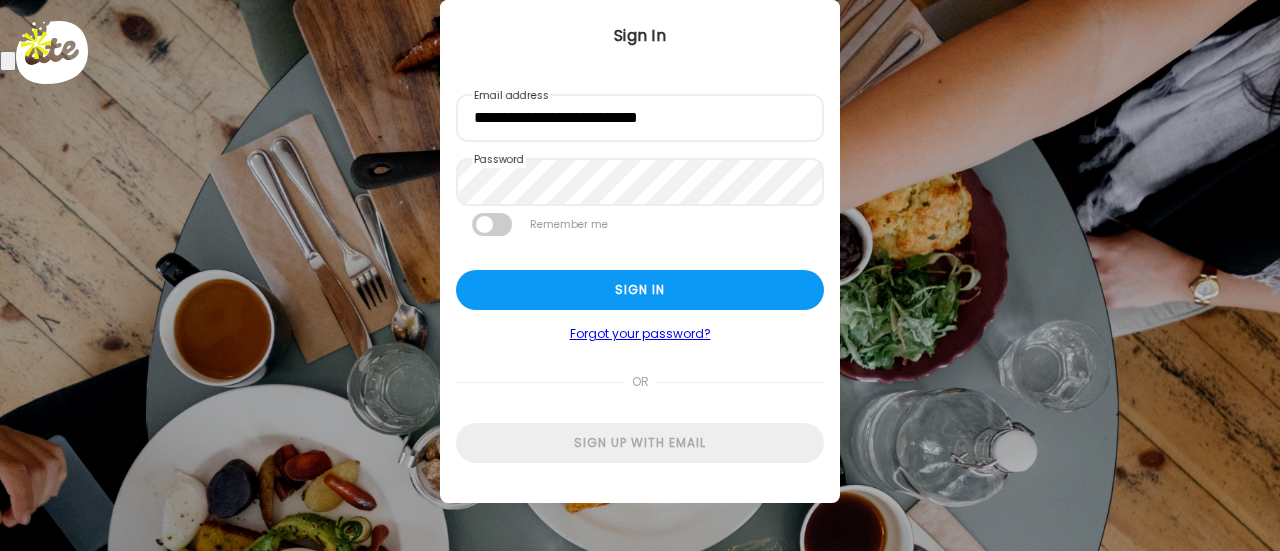 click at bounding box center (492, 224) 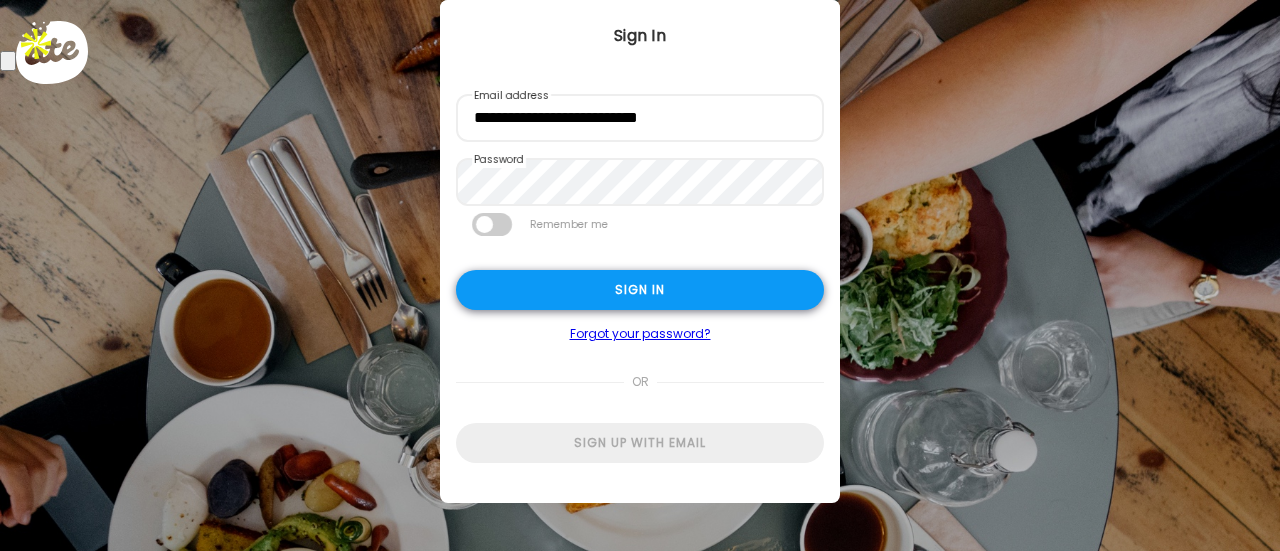 click on "Sign in" at bounding box center (640, 290) 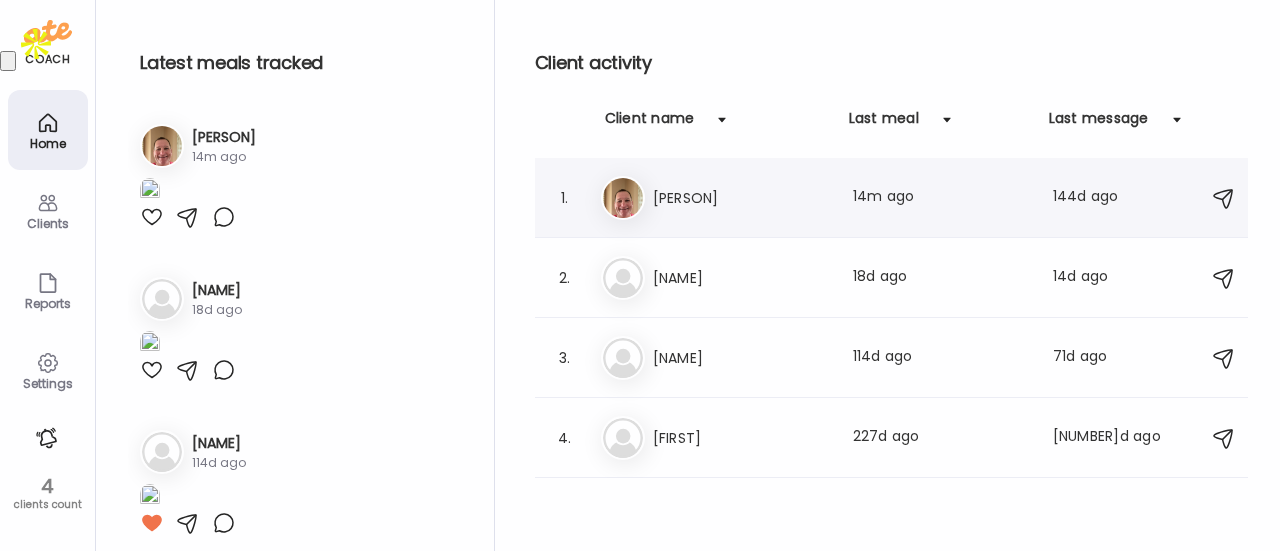 click at bounding box center (623, 198) 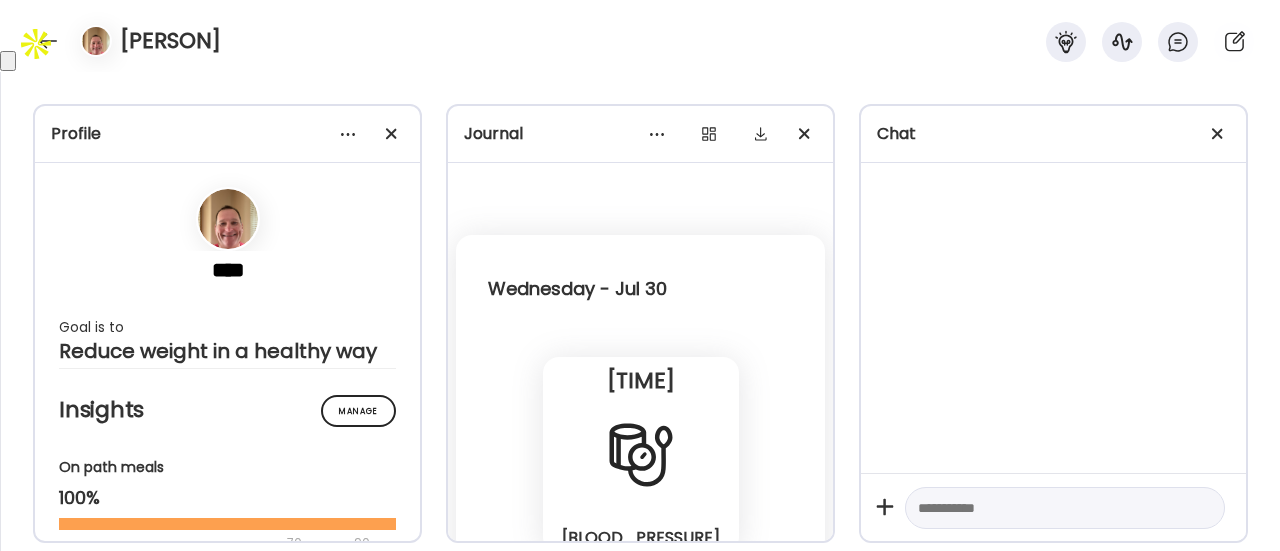 scroll, scrollTop: 5828, scrollLeft: 0, axis: vertical 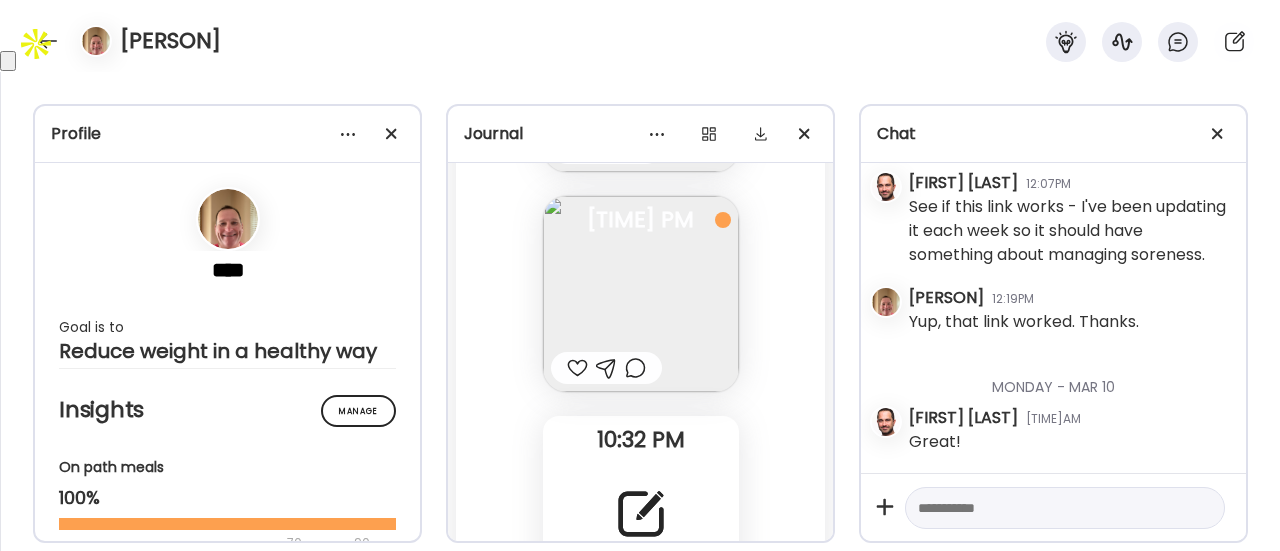 click on "Fasting: [DURATION] Yesterday Note not added Questions not answered [TIME] AM Note not added Questions not answered [DURATION] [TIME] AM Note not added Questions not answered [DURATION] [TIME] PM Note not added Questions not answered [DURATION] [TIME] PM Almond with water & MIO Questions not answered [DURATION] [TIME] PM Grilled Chicken Breast with Green Beans and White Rice Questions not answered [DURATION] [TIME] PM Water w/MIO Questions not answered [DURATION] [TIME] PM [DURATION] Walking walking - [DISTANCE] mi [TIME] PM Note not added Questions not answered [DURATION] [TIME] PM Note not added Questions not answered [DURATION] [TIME] PM Note [TIME] [DURATION] Sleep Note not added [TIME] Yesterday 100% on path · [NUMBER] meals · Frequency: [DURATION] Walking: [DURATION] · Sleep: [DURATION]" at bounding box center (640, -485) 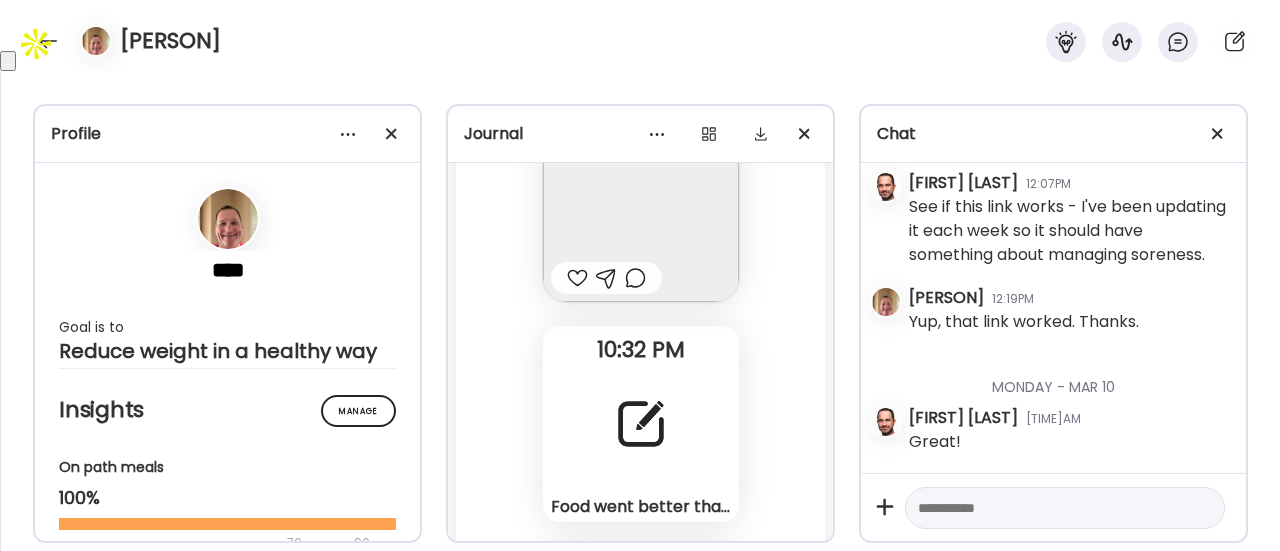 scroll, scrollTop: 124694, scrollLeft: 0, axis: vertical 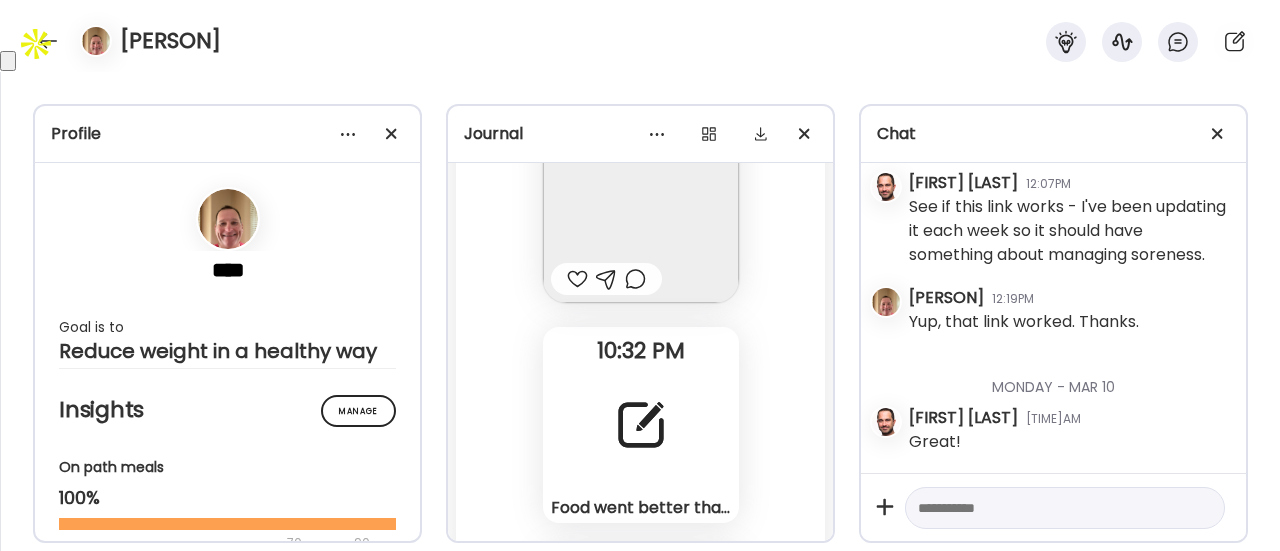 click at bounding box center [641, 425] 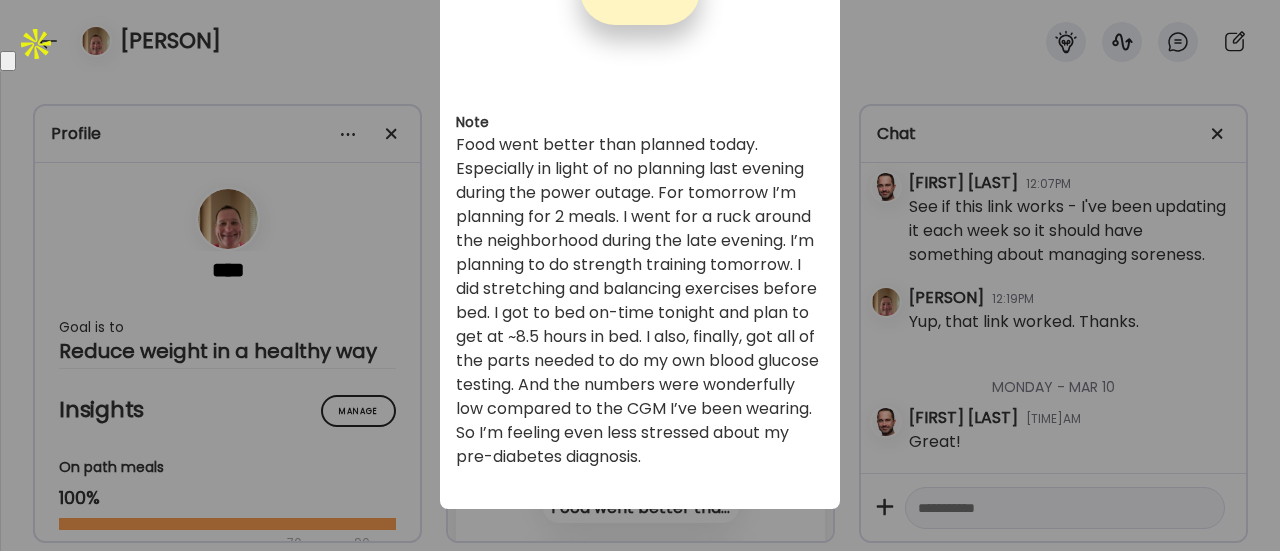 scroll, scrollTop: 220, scrollLeft: 0, axis: vertical 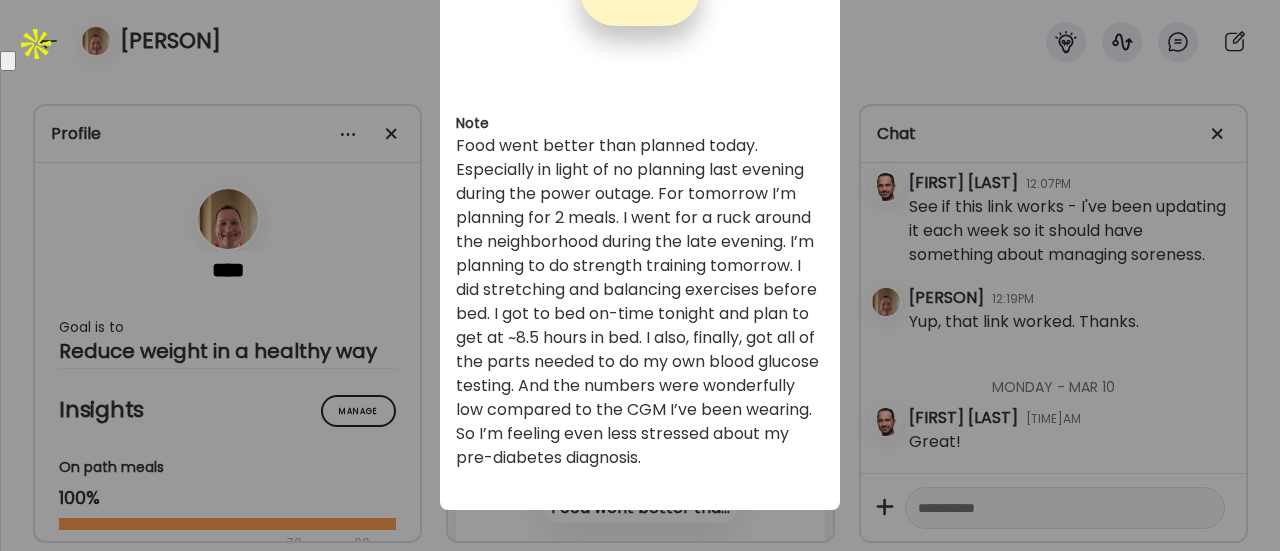 click on "Ate Coach Dashboard
Wahoo! It’s official
Take a moment to set up your Coach Profile to give your clients a smooth onboarding experience.
Skip Set up coach profile
Ate Coach Dashboard
1 Image 2 Message 3 Invite
Let’s get you quickly set up
Add a headshot or company logo for client recognition
Skip Next
Ate Coach Dashboard
1 Image 2 Message 3 Invite
Customize your welcome message
This page will be the first thing your clients will see. Add a welcome message to personalize their experience.
Header 32" at bounding box center [640, 275] 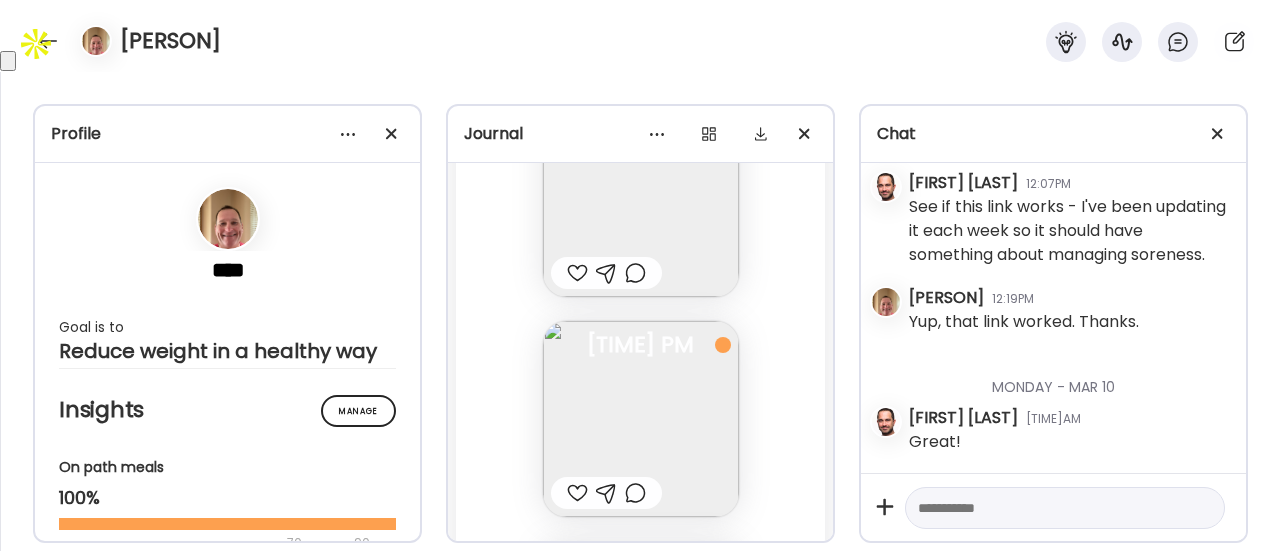 scroll, scrollTop: 124478, scrollLeft: 0, axis: vertical 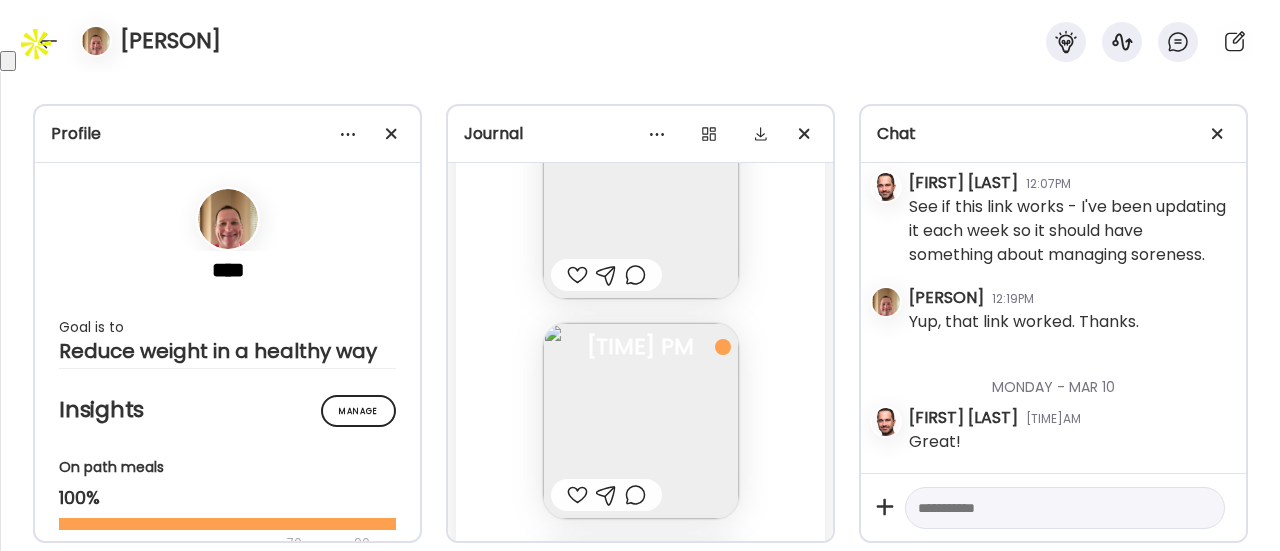 click at bounding box center (635, 495) 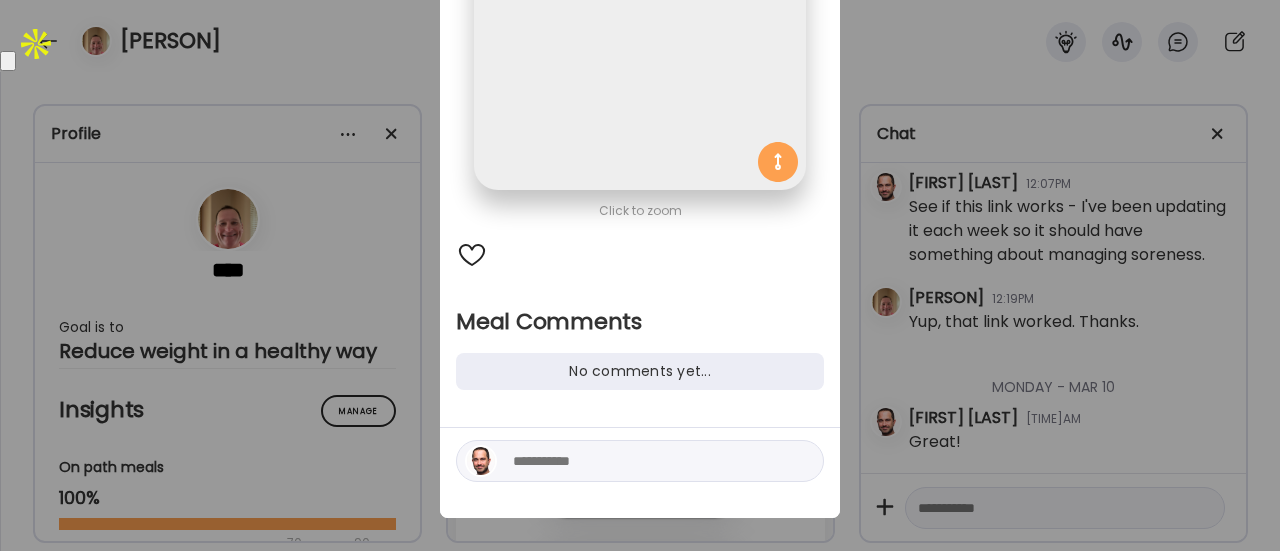 scroll, scrollTop: 268, scrollLeft: 0, axis: vertical 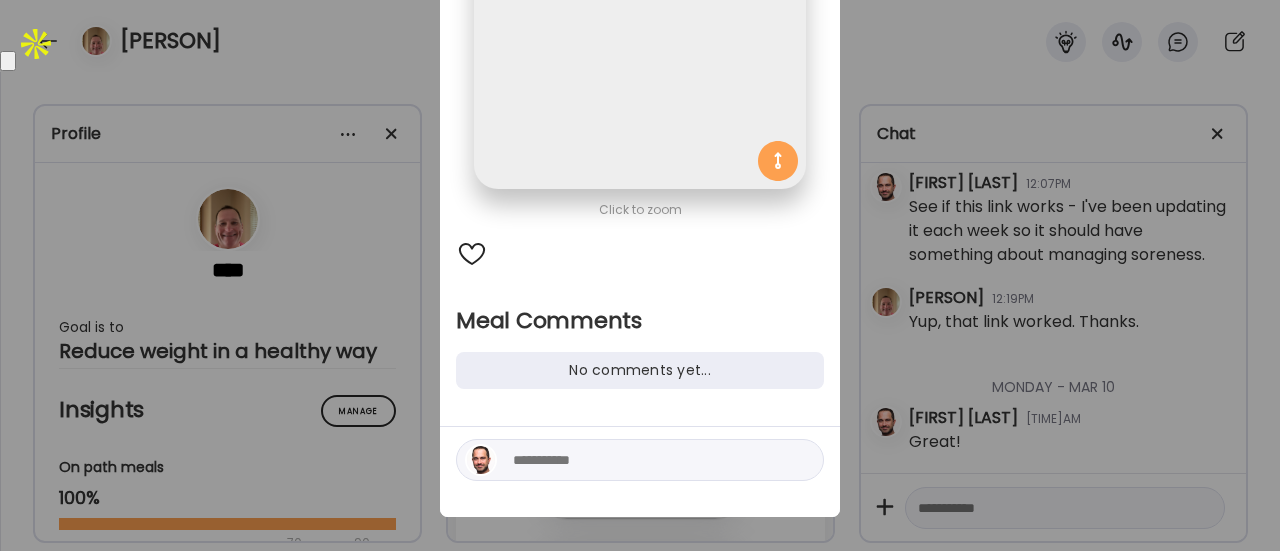 click at bounding box center [648, 460] 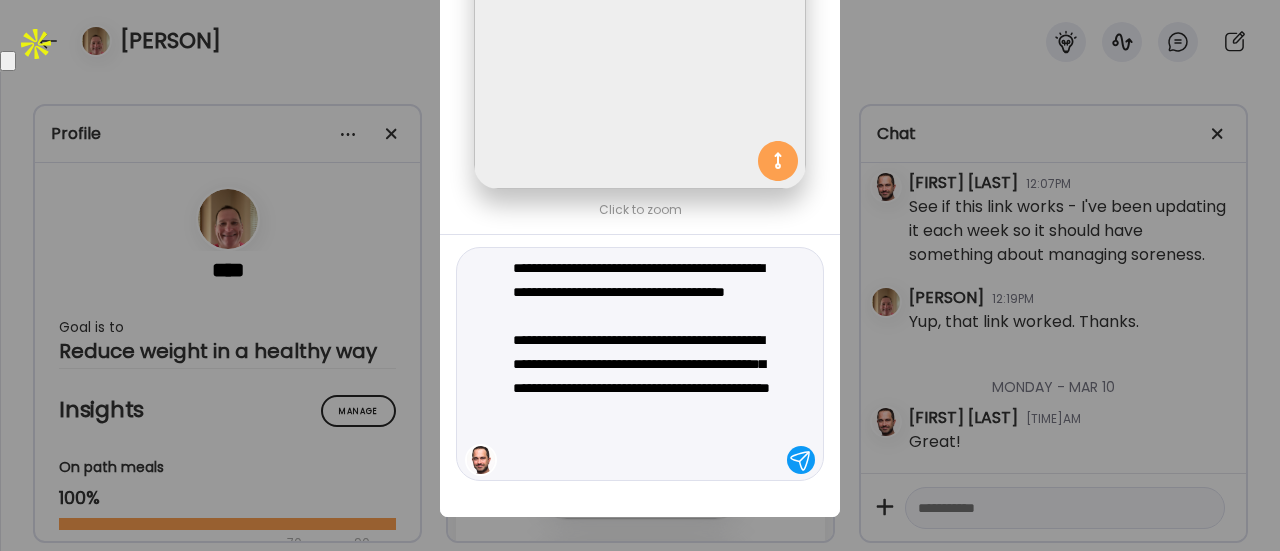 type on "**********" 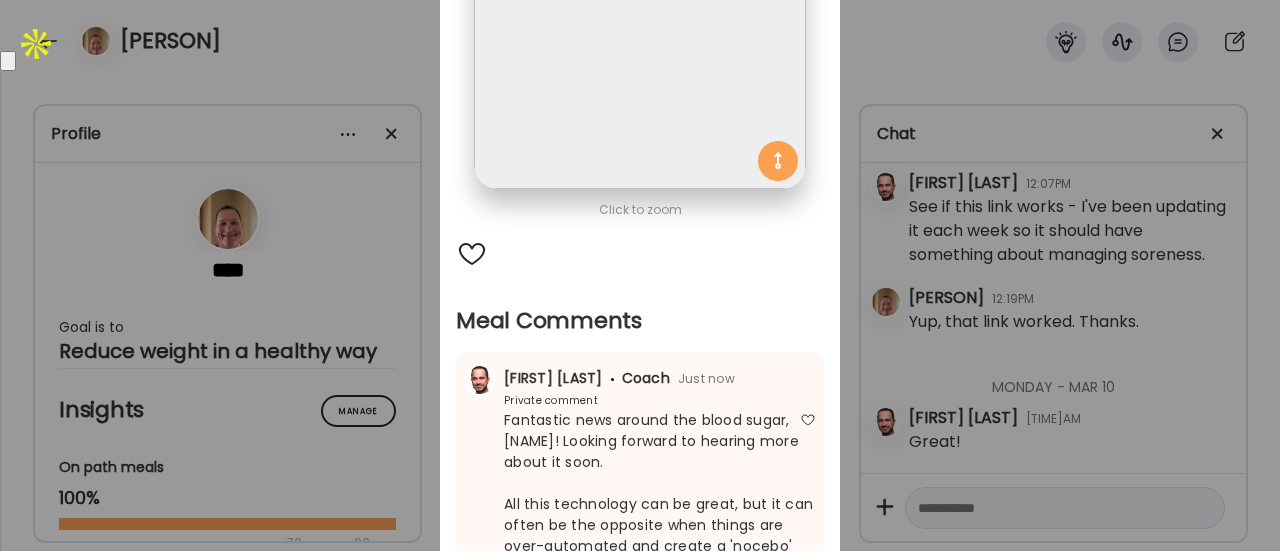 scroll, scrollTop: 488, scrollLeft: 0, axis: vertical 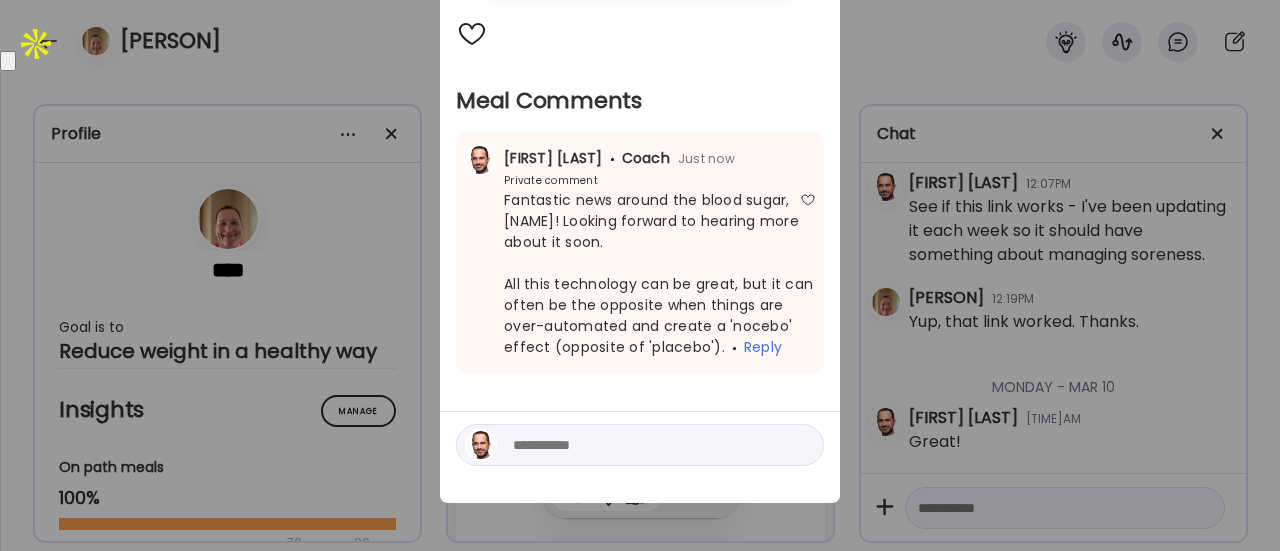 click at bounding box center (648, 445) 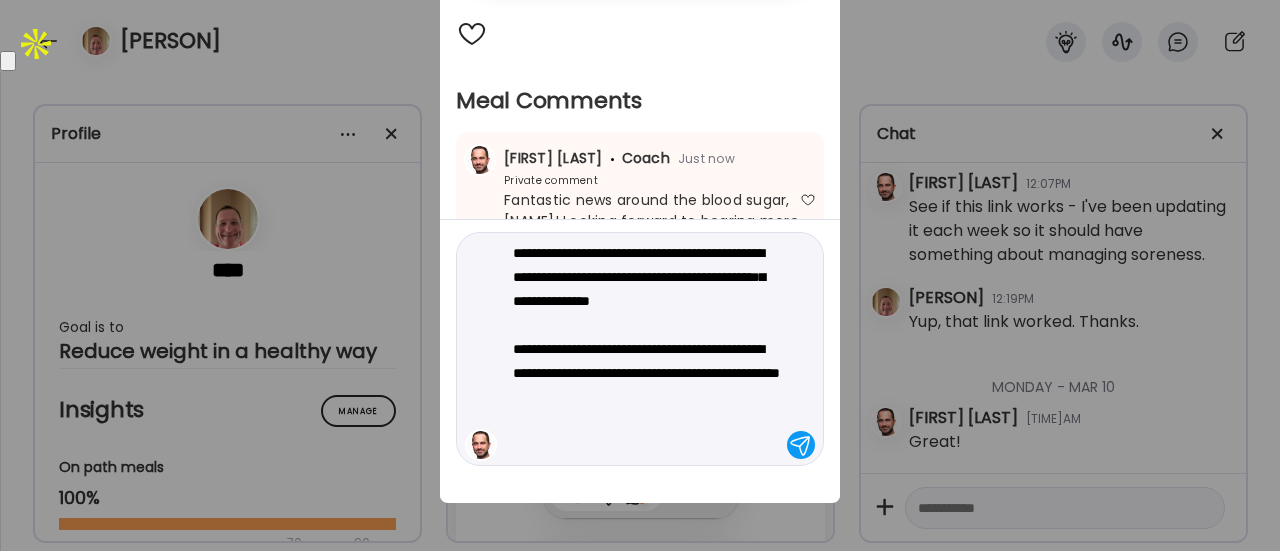 click on "**********" at bounding box center (648, 349) 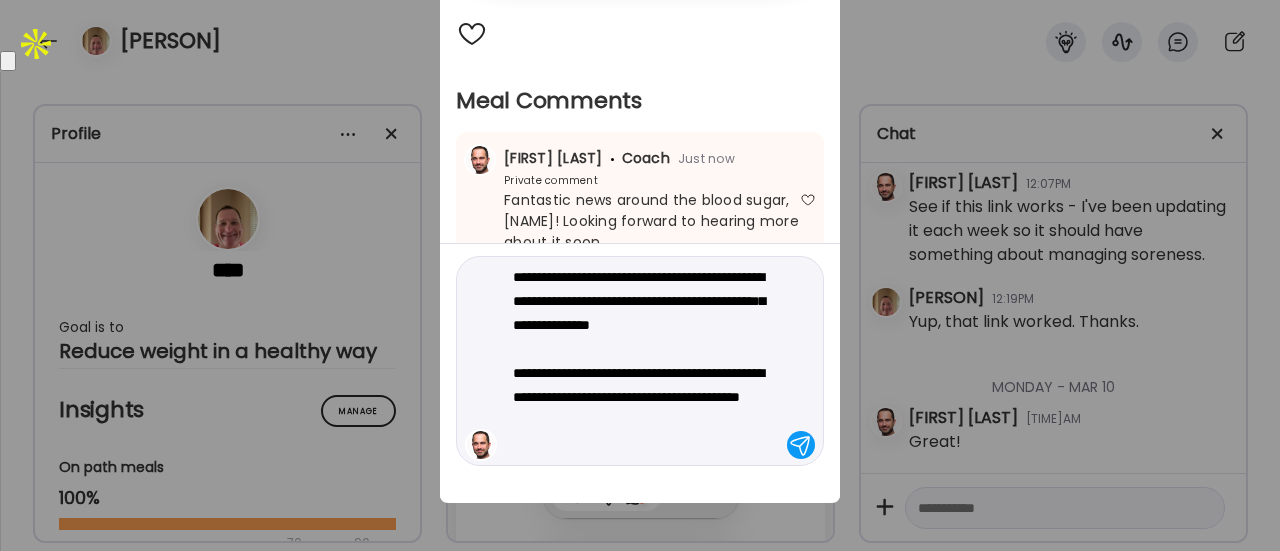 click on "**********" at bounding box center (648, 361) 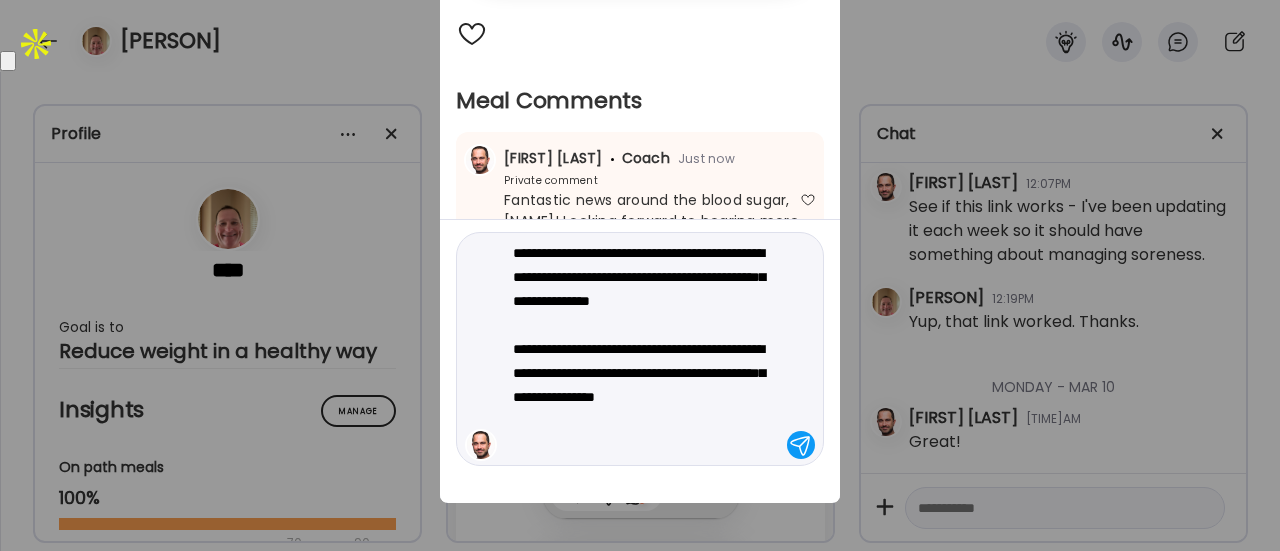 type on "**********" 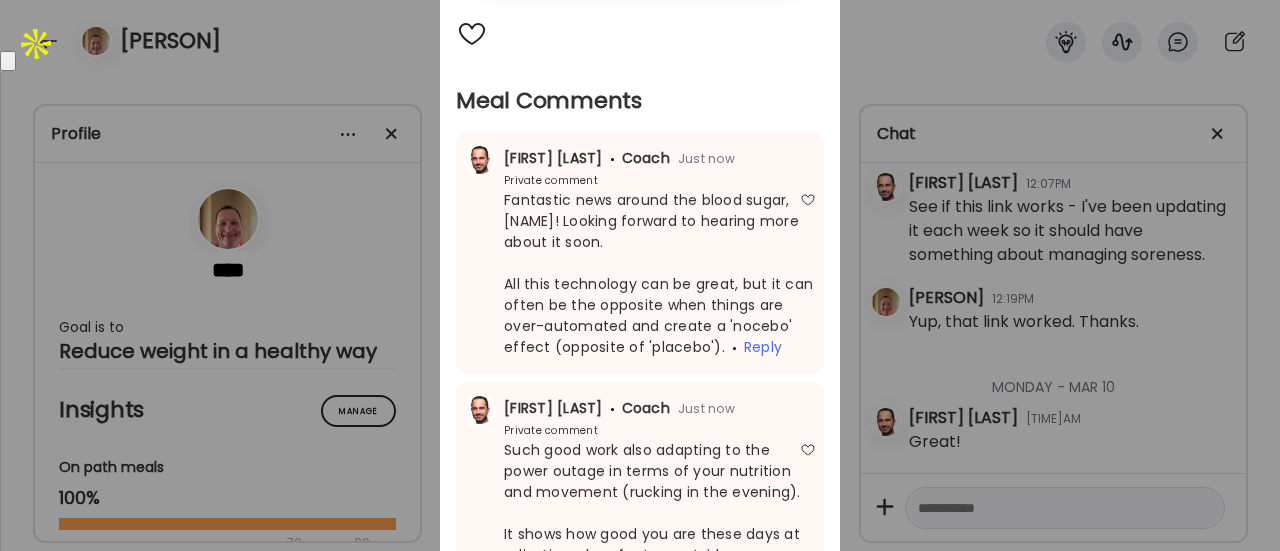 click on "Ate Coach Dashboard
Wahoo! It’s official
Take a moment to set up your Coach Profile to give your clients a smooth onboarding experience.
Skip Set up coach profile
Ate Coach Dashboard
1 Image 2 Message 3 Invite
Let’s get you quickly set up
Add a headshot or company logo for client recognition
Skip Next
Ate Coach Dashboard
1 Image 2 Message 3 Invite
Customize your welcome message
This page will be the first thing your clients will see. Add a welcome message to personalize their experience.
Header 32" at bounding box center [640, 275] 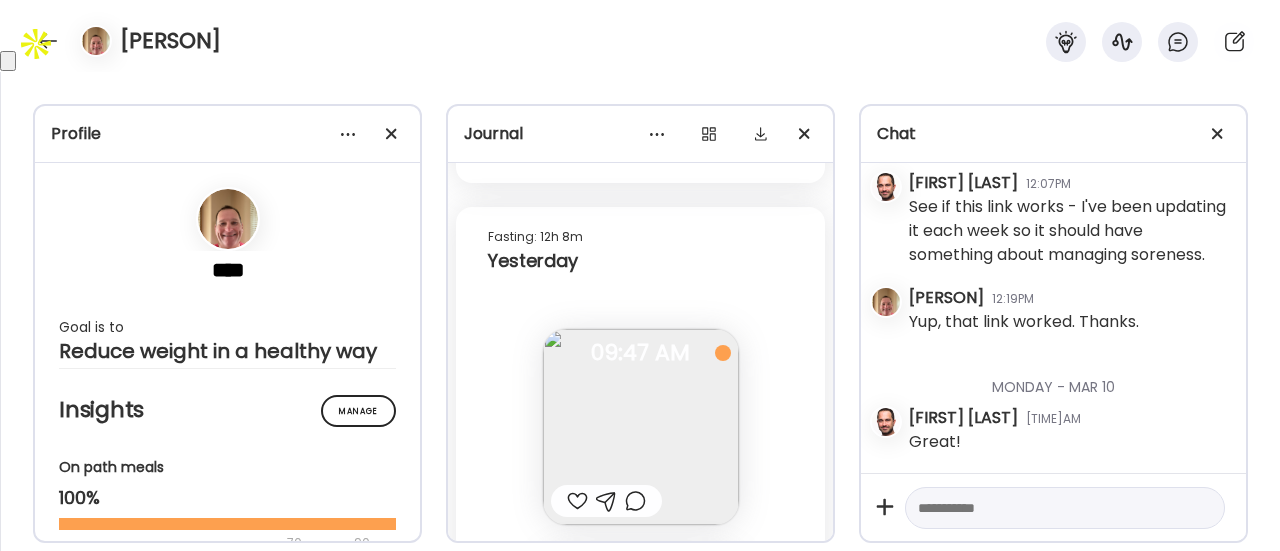 scroll, scrollTop: 122489, scrollLeft: 0, axis: vertical 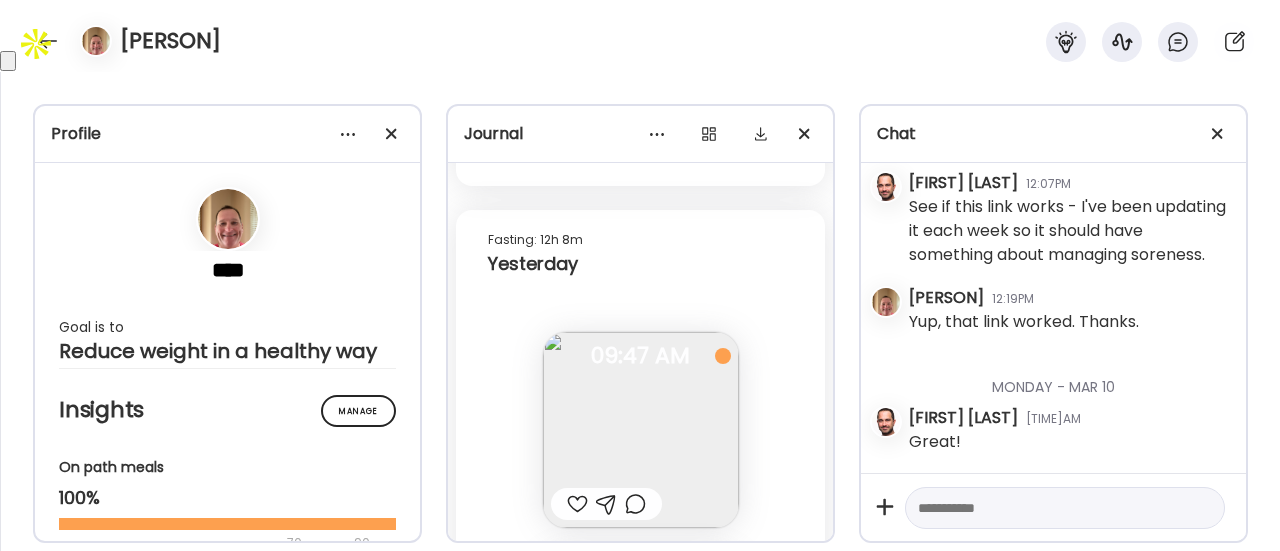 click at bounding box center [577, 504] 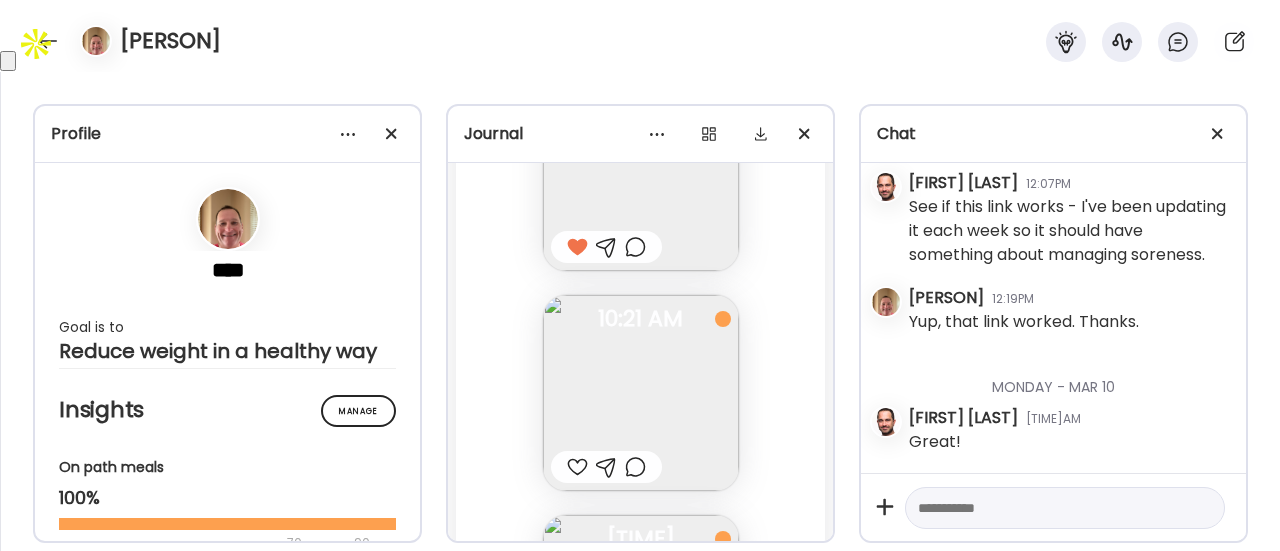 scroll, scrollTop: 122748, scrollLeft: 0, axis: vertical 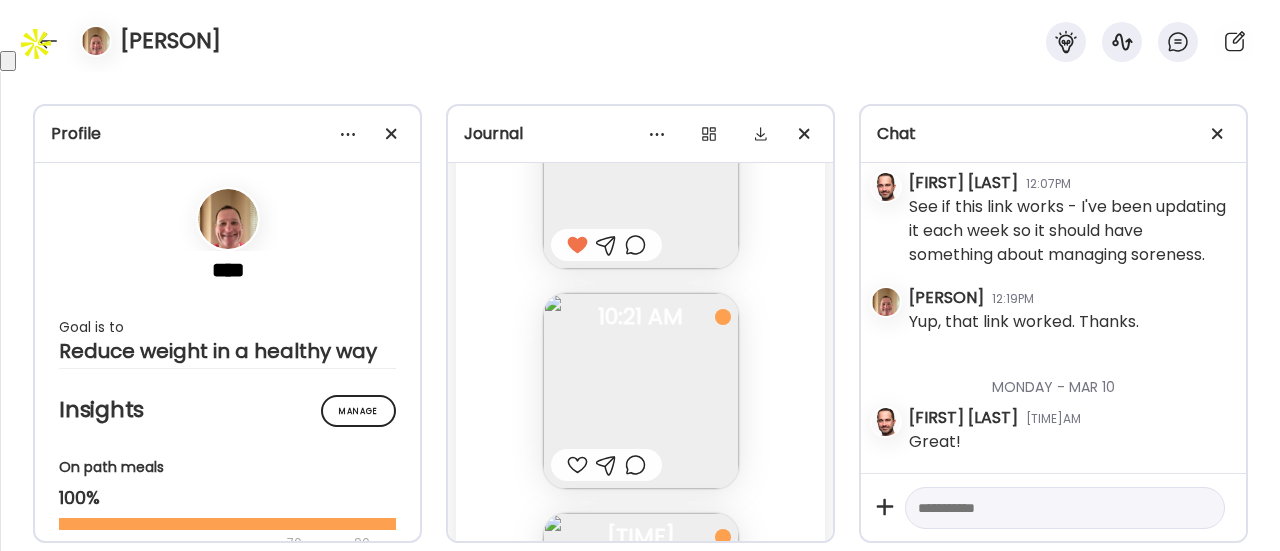click at bounding box center [577, 465] 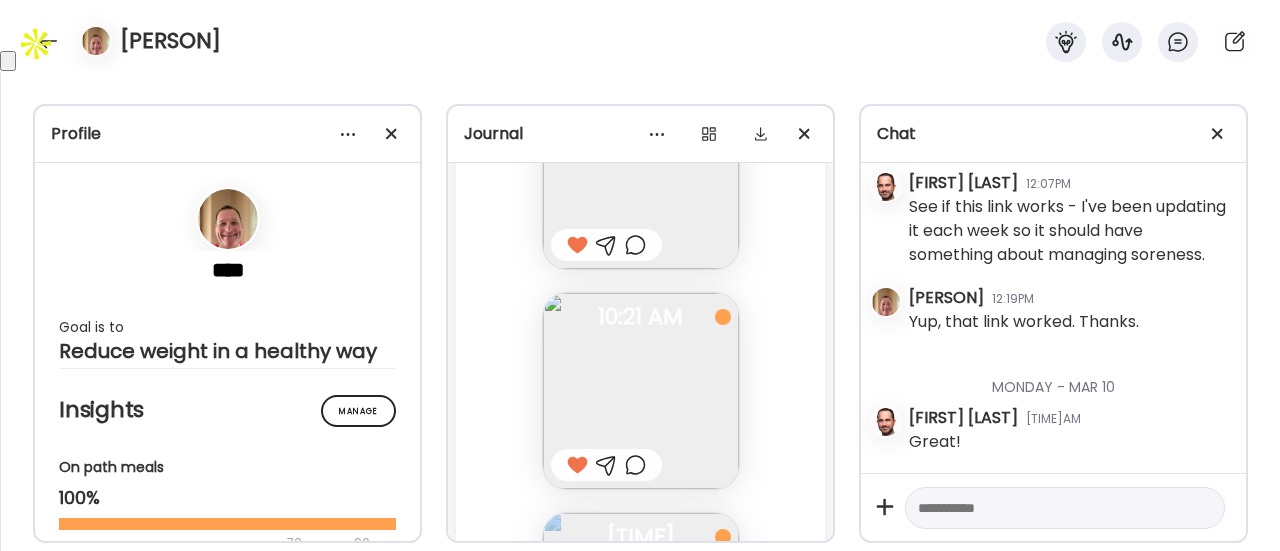 drag, startPoint x: 568, startPoint y: 514, endPoint x: 616, endPoint y: 438, distance: 89.88882 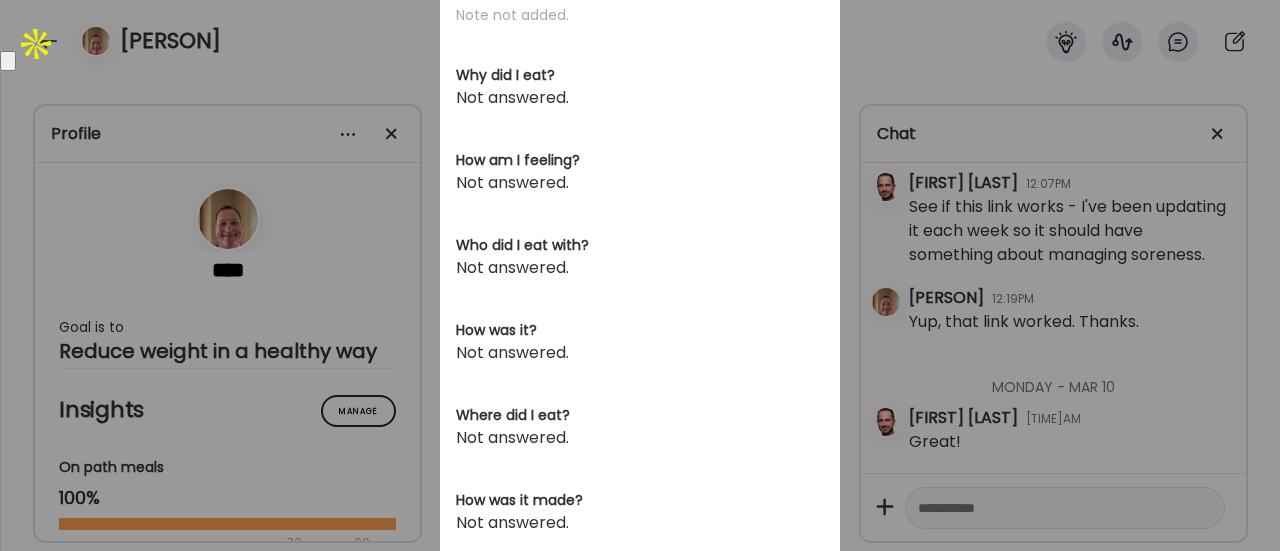 scroll, scrollTop: 566, scrollLeft: 0, axis: vertical 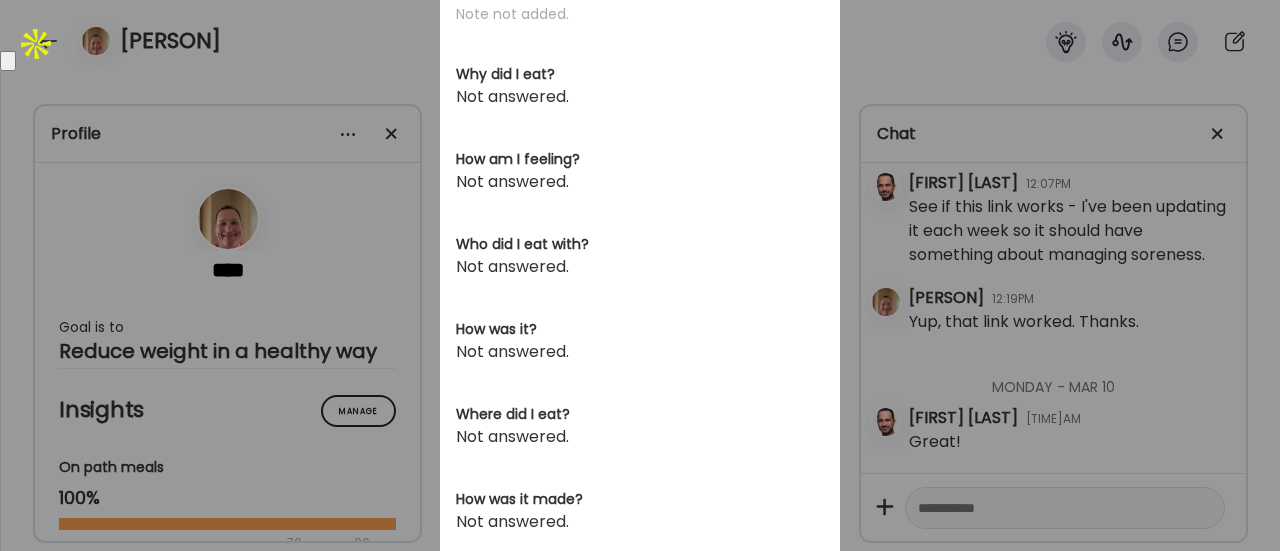 click on "Ate Coach Dashboard
Wahoo! It’s official
Take a moment to set up your Coach Profile to give your clients a smooth onboarding experience.
Skip Set up coach profile
Ate Coach Dashboard
1 Image 2 Message 3 Invite
Let’s get you quickly set up
Add a headshot or company logo for client recognition
Skip Next
Ate Coach Dashboard
1 Image 2 Message 3 Invite
Customize your welcome message
This page will be the first thing your clients will see. Add a welcome message to personalize their experience.
Header 32" at bounding box center [640, 275] 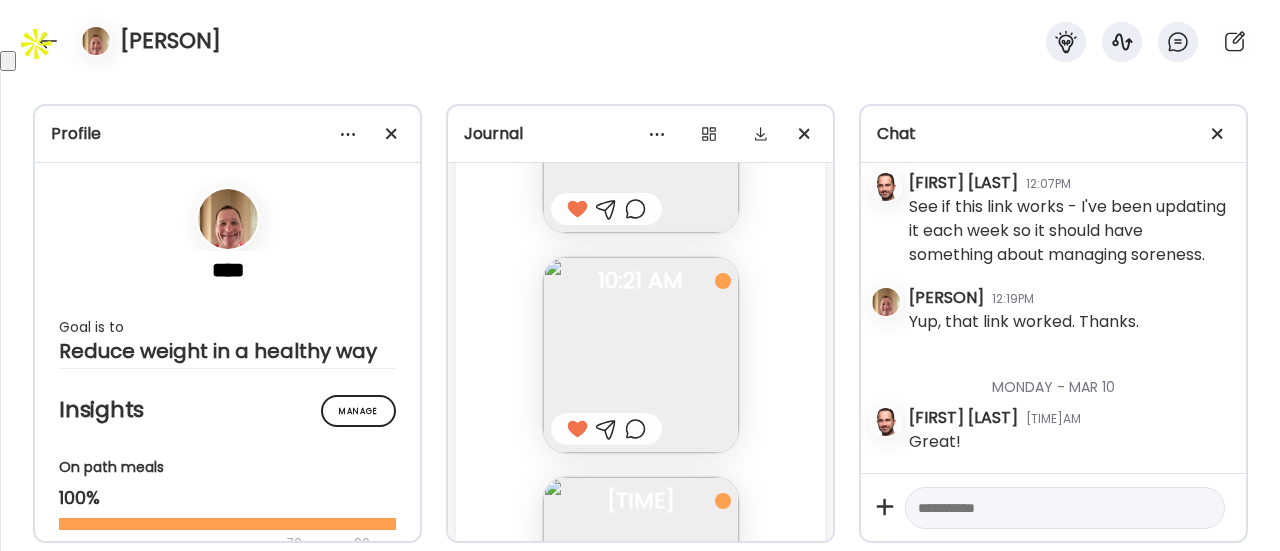 scroll, scrollTop: 122765, scrollLeft: 0, axis: vertical 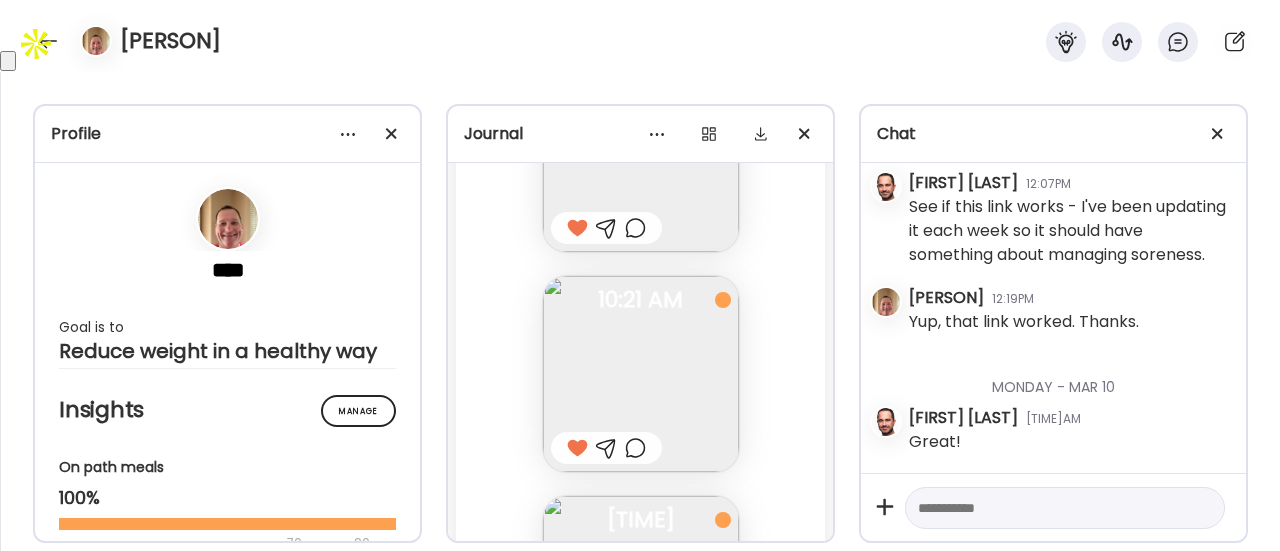 click at bounding box center [635, 448] 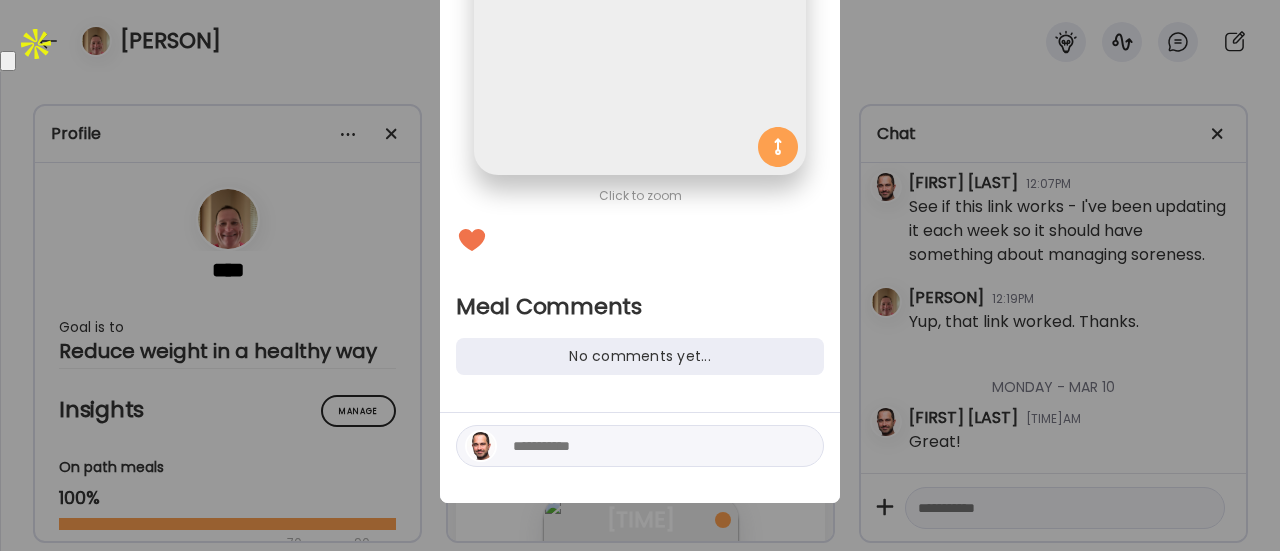 scroll, scrollTop: 282, scrollLeft: 0, axis: vertical 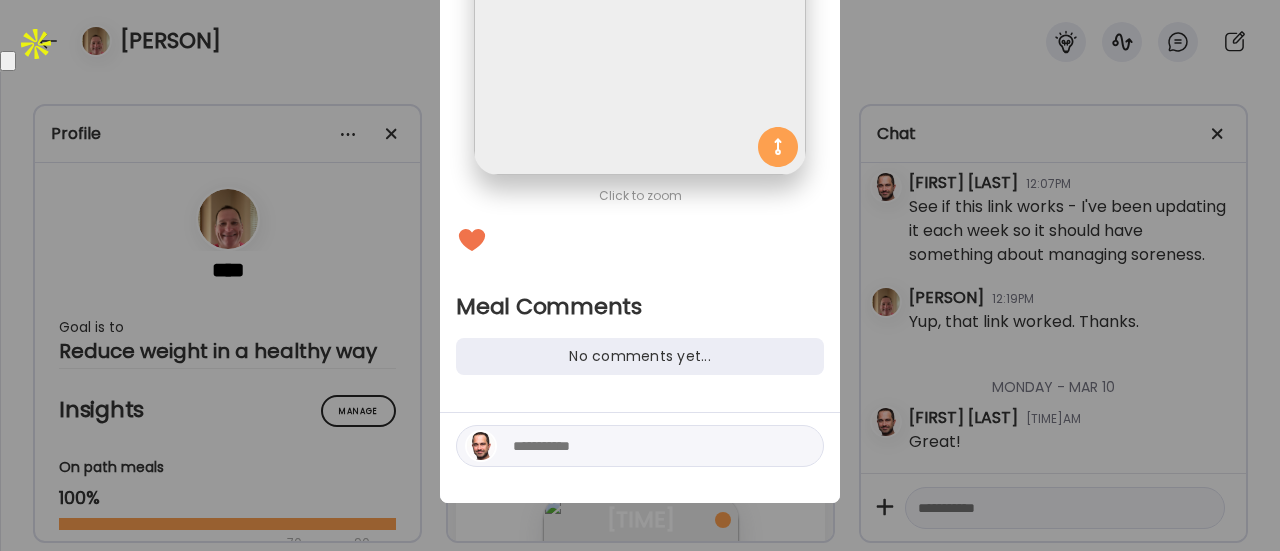 click at bounding box center [648, 446] 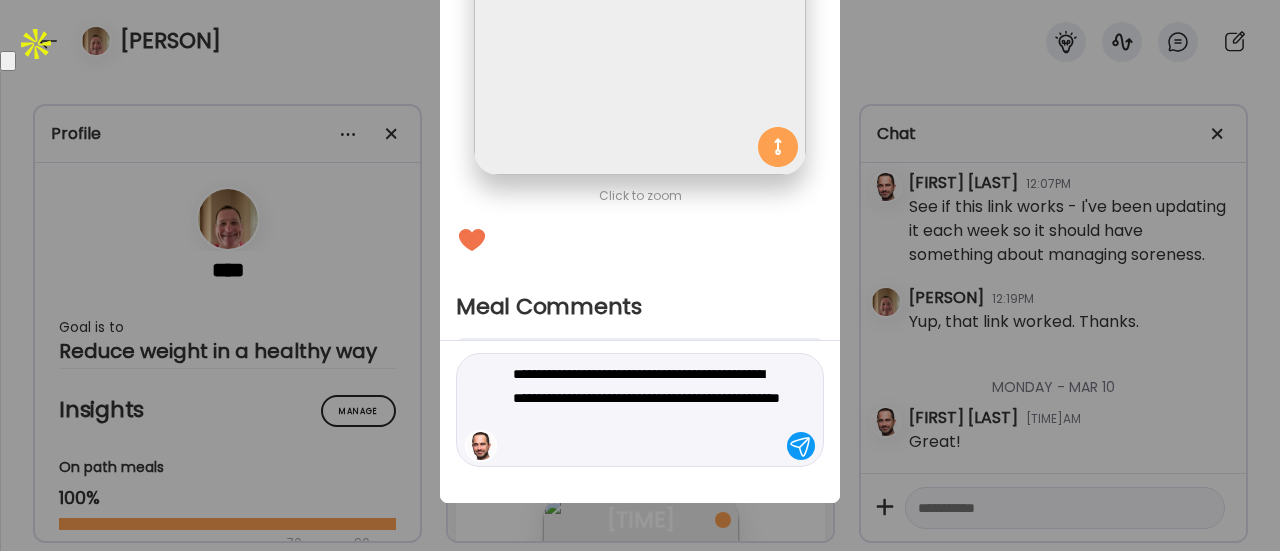 type on "**********" 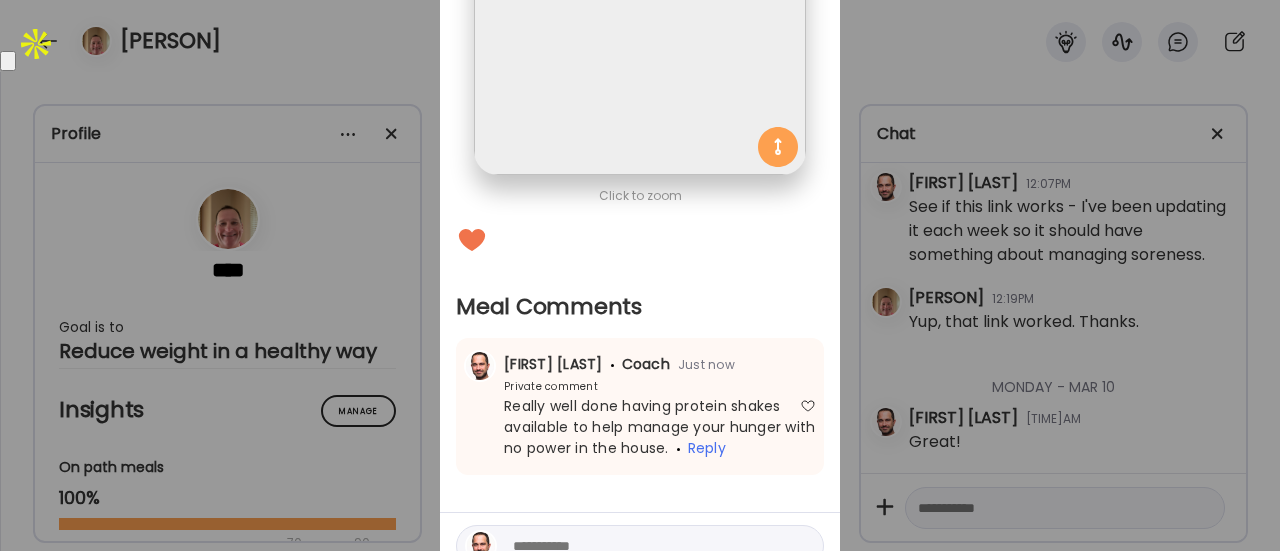 click on "Ate Coach Dashboard
Wahoo! It’s official
Take a moment to set up your Coach Profile to give your clients a smooth onboarding experience.
Skip Set up coach profile
Ate Coach Dashboard
1 Image 2 Message 3 Invite
Let’s get you quickly set up
Add a headshot or company logo for client recognition
Skip Next
Ate Coach Dashboard
1 Image 2 Message 3 Invite
Customize your welcome message
This page will be the first thing your clients will see. Add a welcome message to personalize their experience.
Header 32" at bounding box center [640, 275] 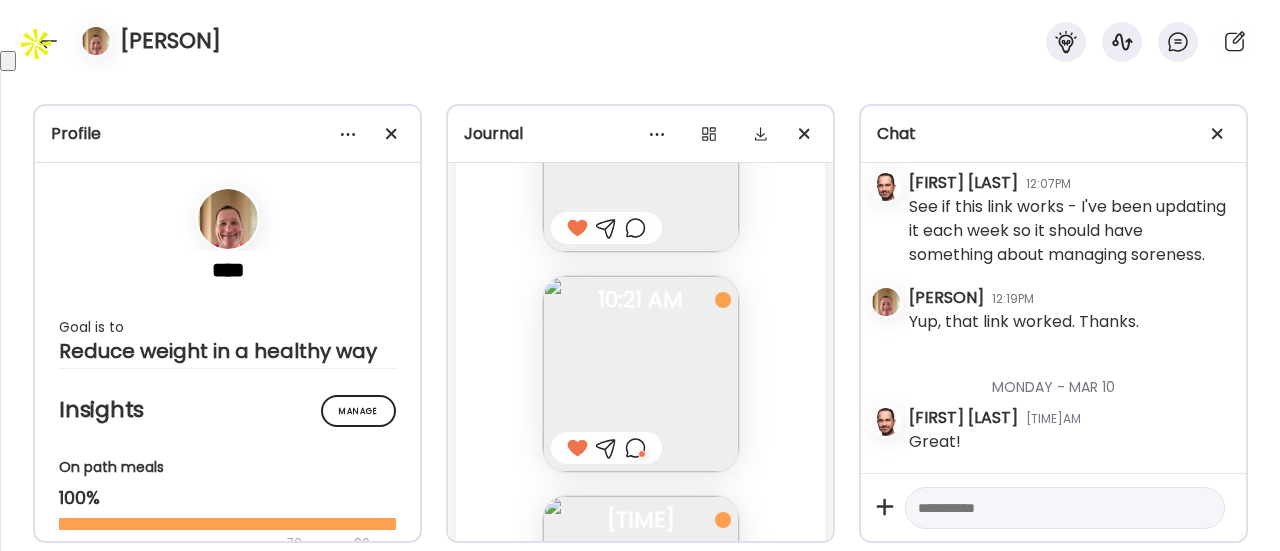 scroll, scrollTop: 122966, scrollLeft: 0, axis: vertical 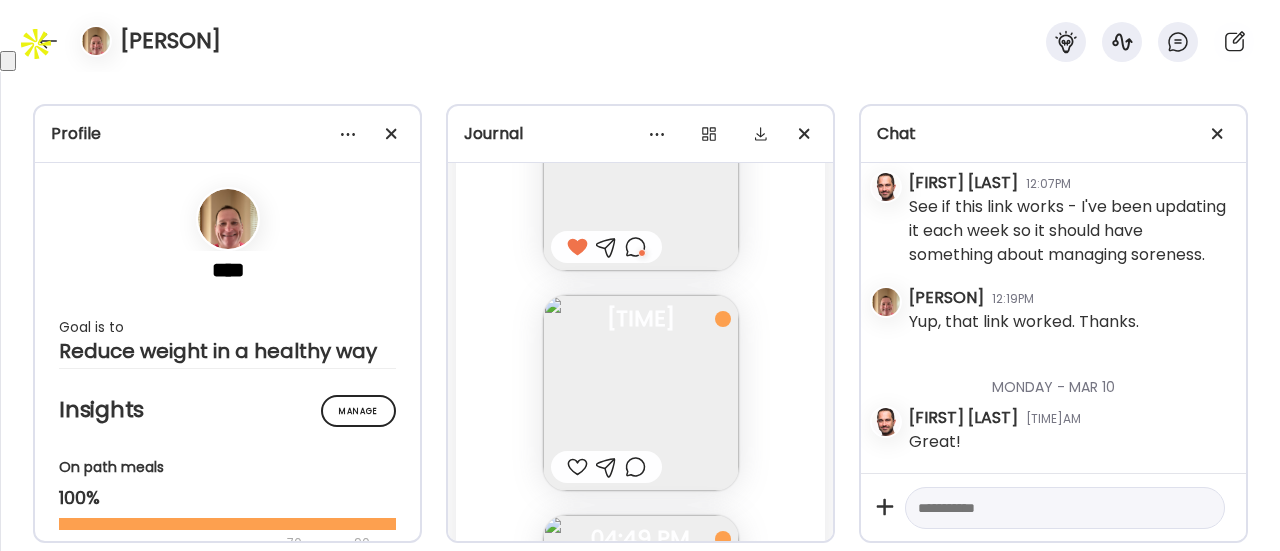 click at bounding box center [577, 467] 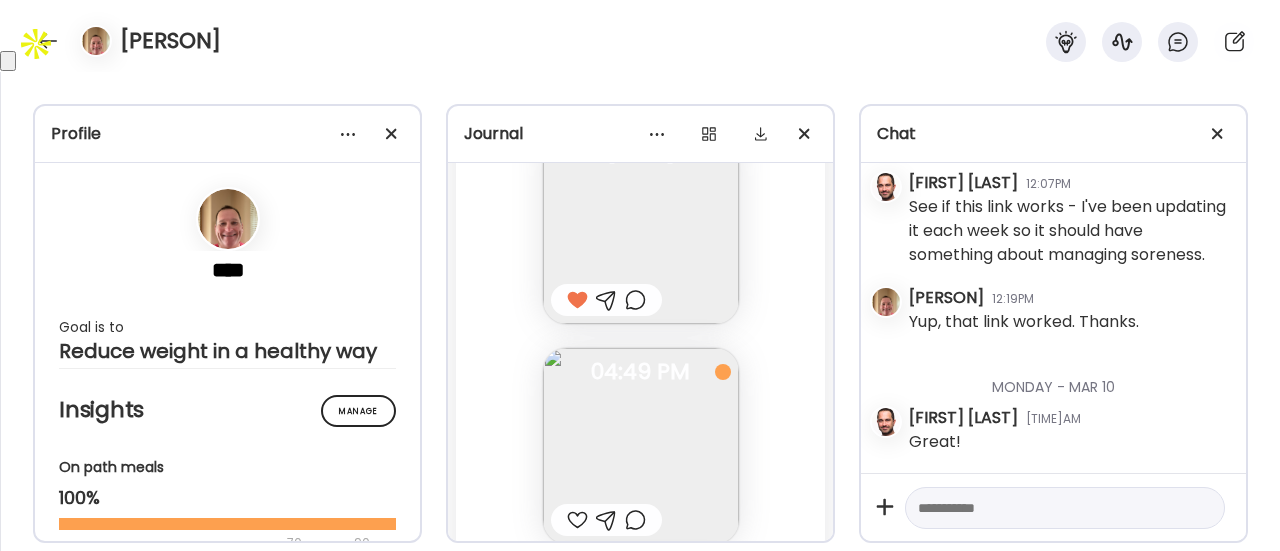 scroll, scrollTop: 123134, scrollLeft: 0, axis: vertical 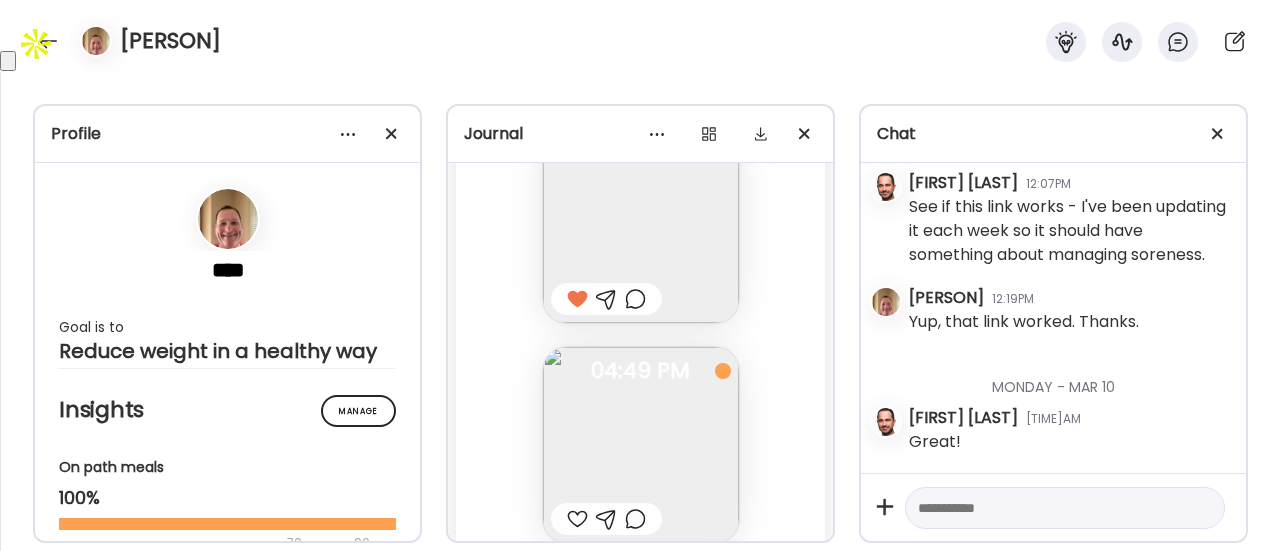 click at bounding box center (577, 519) 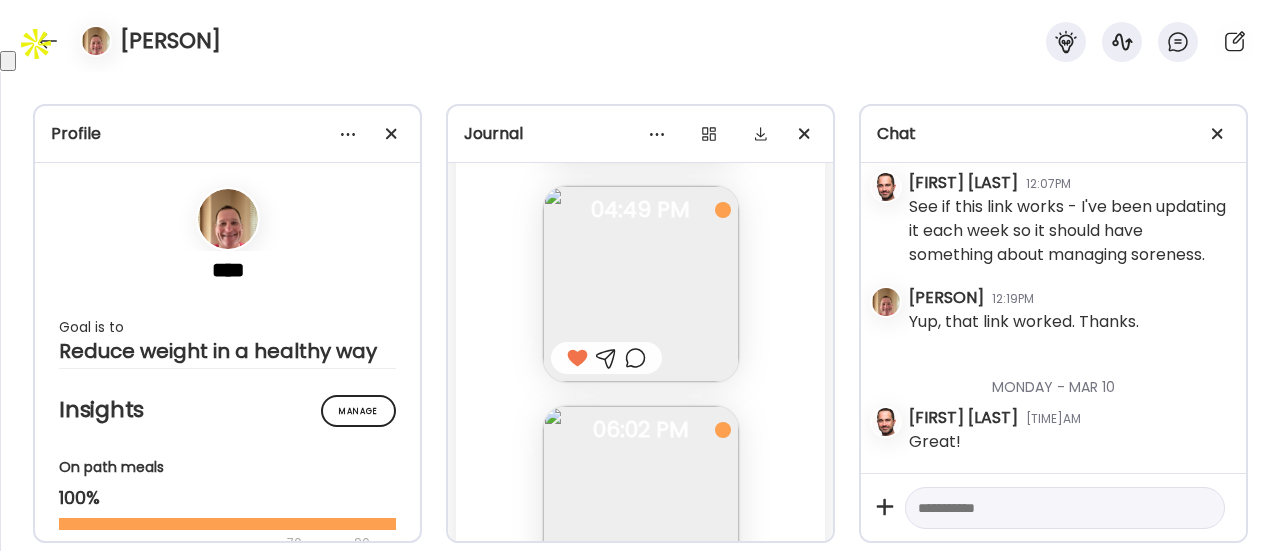 scroll, scrollTop: 123276, scrollLeft: 0, axis: vertical 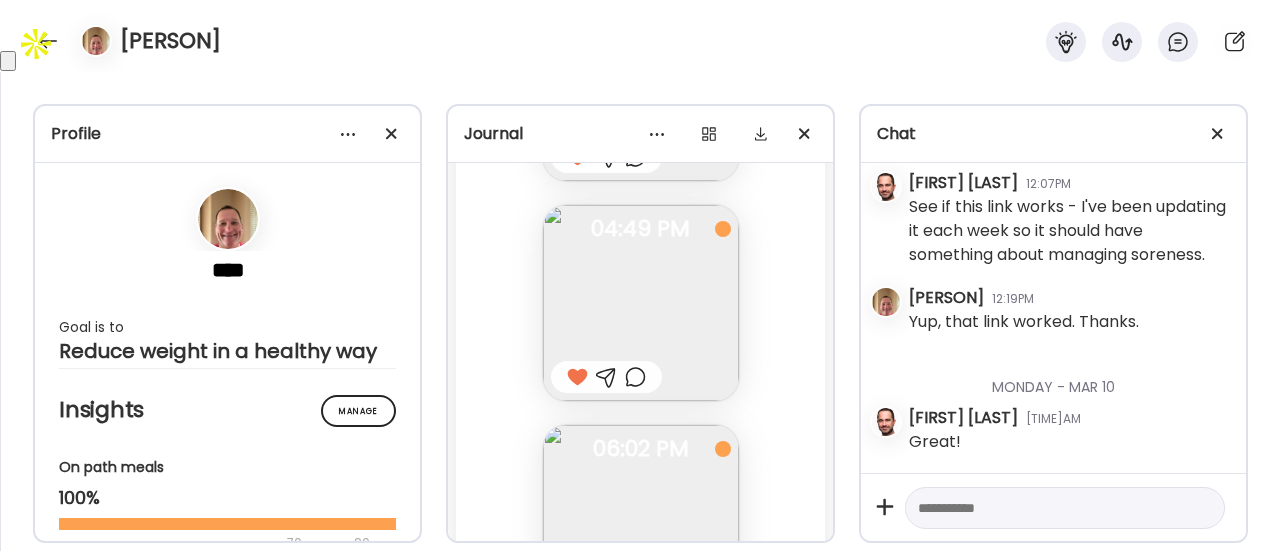 click at bounding box center (635, 597) 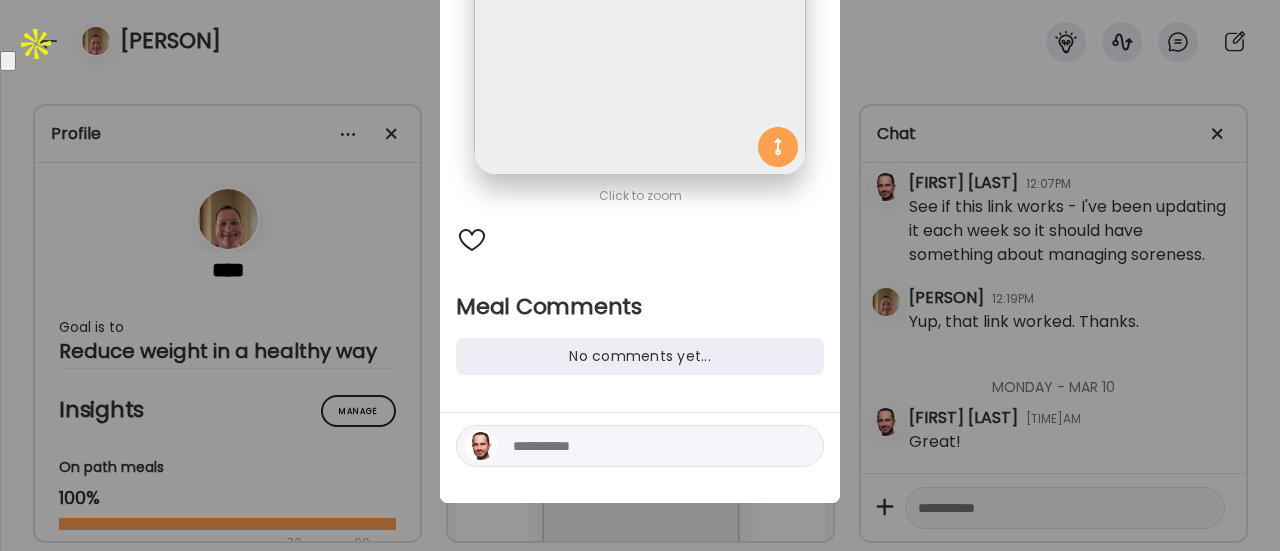 click at bounding box center (648, 446) 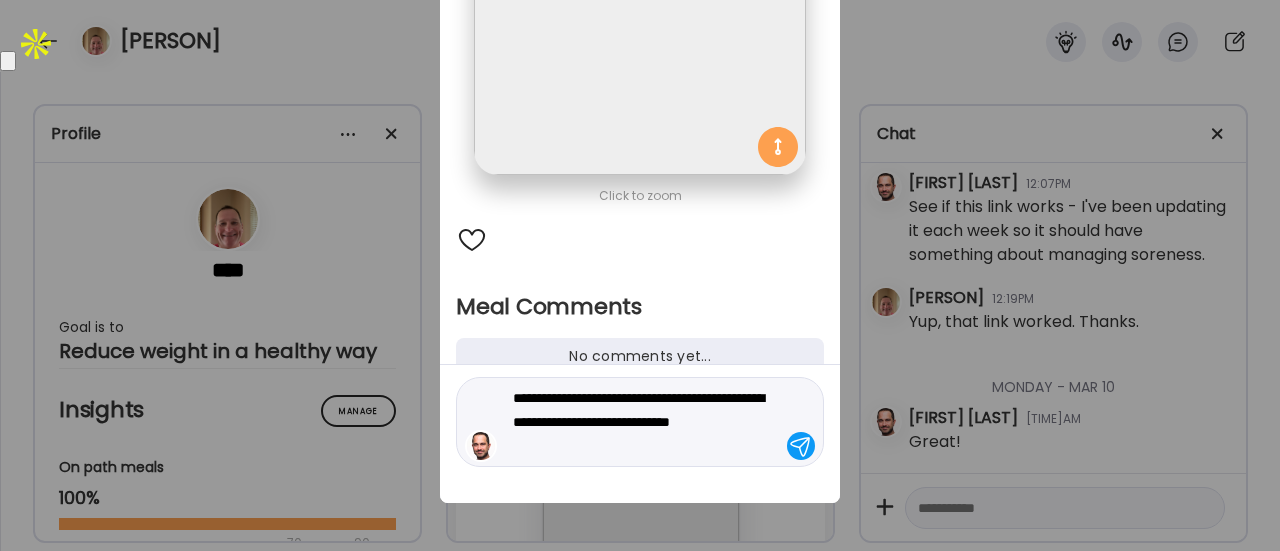 scroll, scrollTop: 281, scrollLeft: 0, axis: vertical 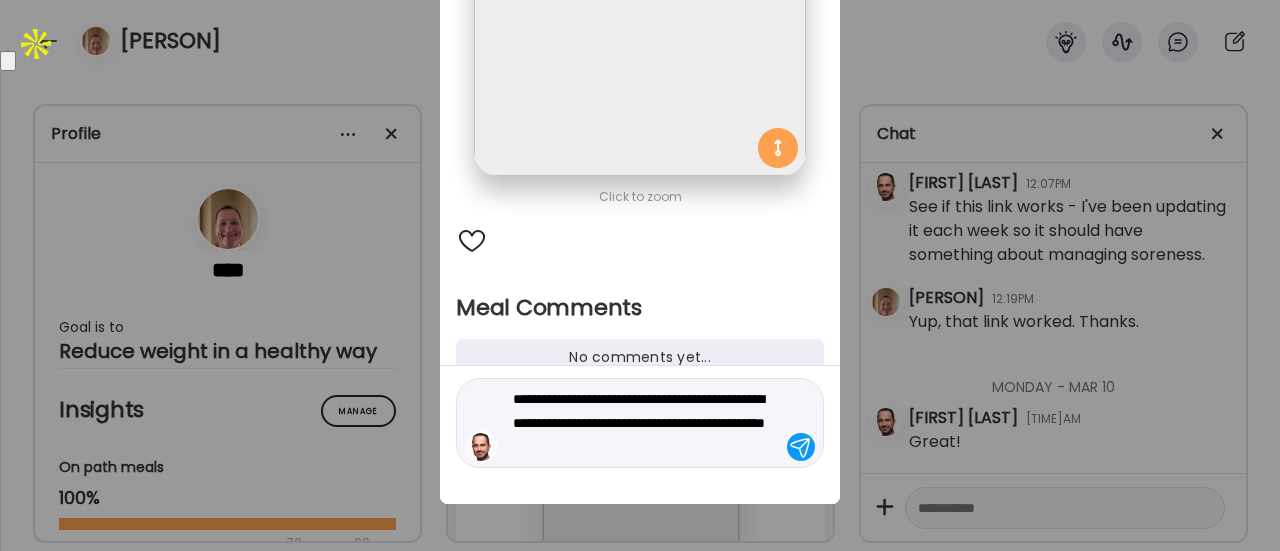 type on "**********" 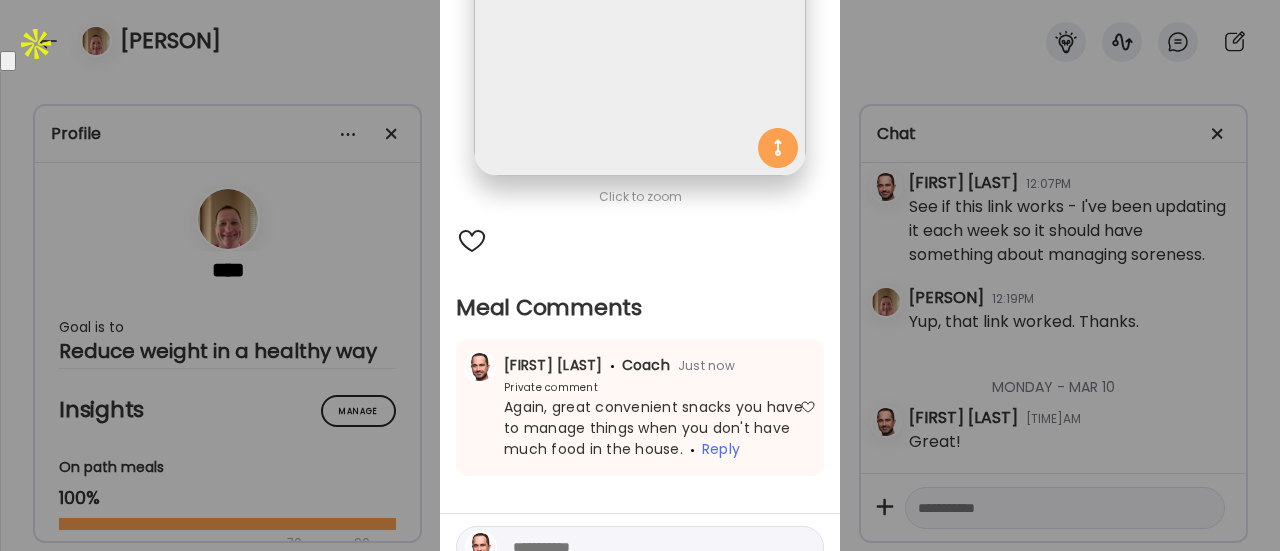 click on "Ate Coach Dashboard
Wahoo! It’s official
Take a moment to set up your Coach Profile to give your clients a smooth onboarding experience.
Skip Set up coach profile
Ate Coach Dashboard
1 Image 2 Message 3 Invite
Let’s get you quickly set up
Add a headshot or company logo for client recognition
Skip Next
Ate Coach Dashboard
1 Image 2 Message 3 Invite
Customize your welcome message
This page will be the first thing your clients will see. Add a welcome message to personalize their experience.
Header 32" at bounding box center [640, 275] 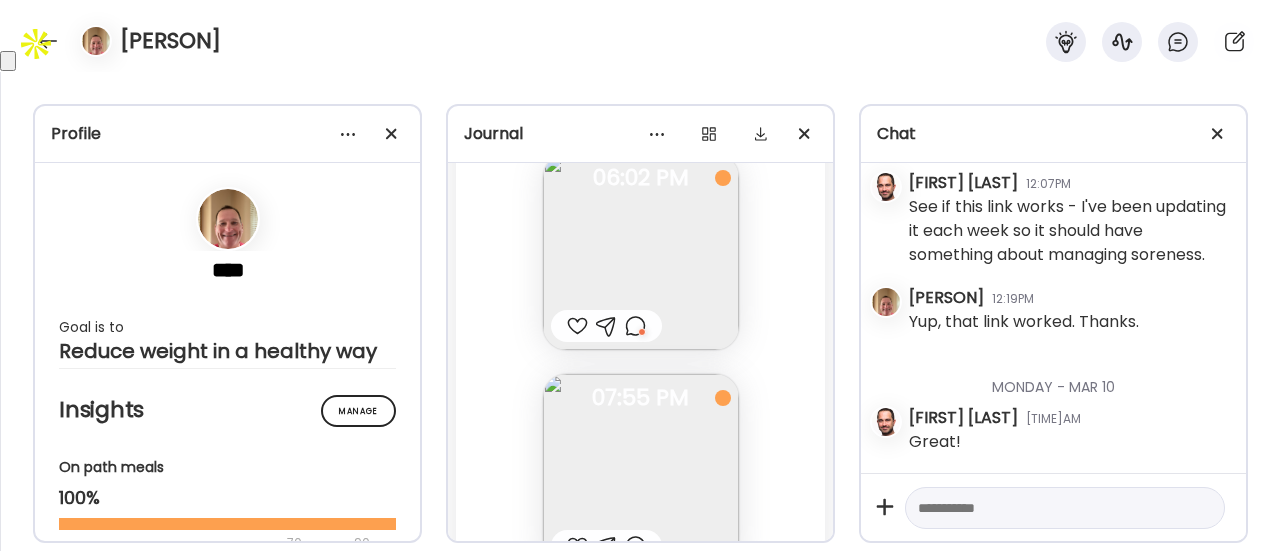 scroll, scrollTop: 123549, scrollLeft: 0, axis: vertical 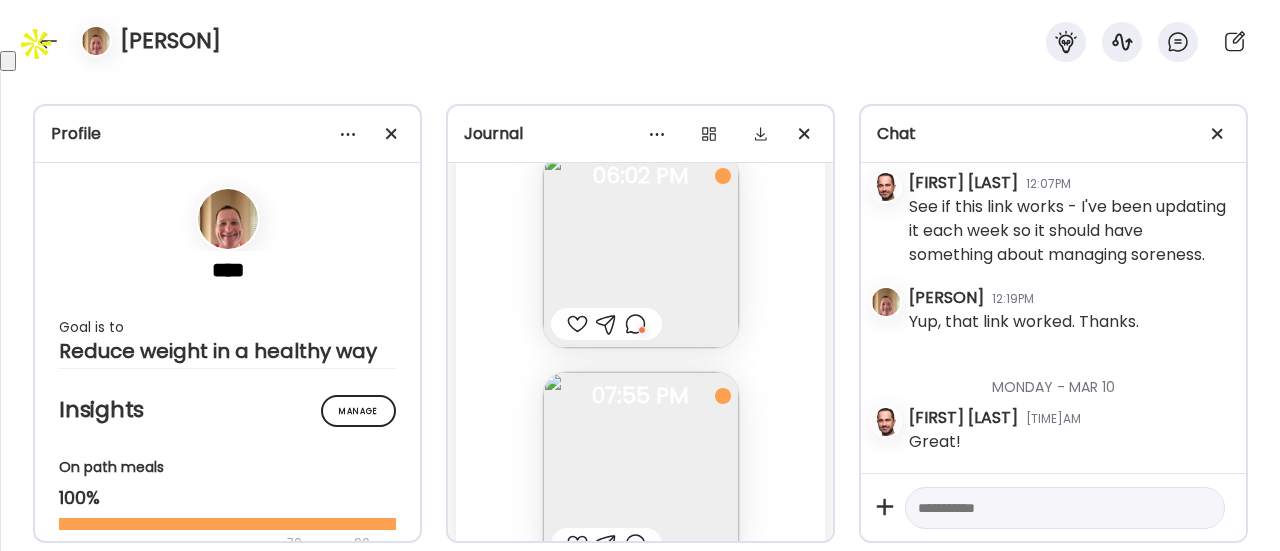 click at bounding box center (635, 544) 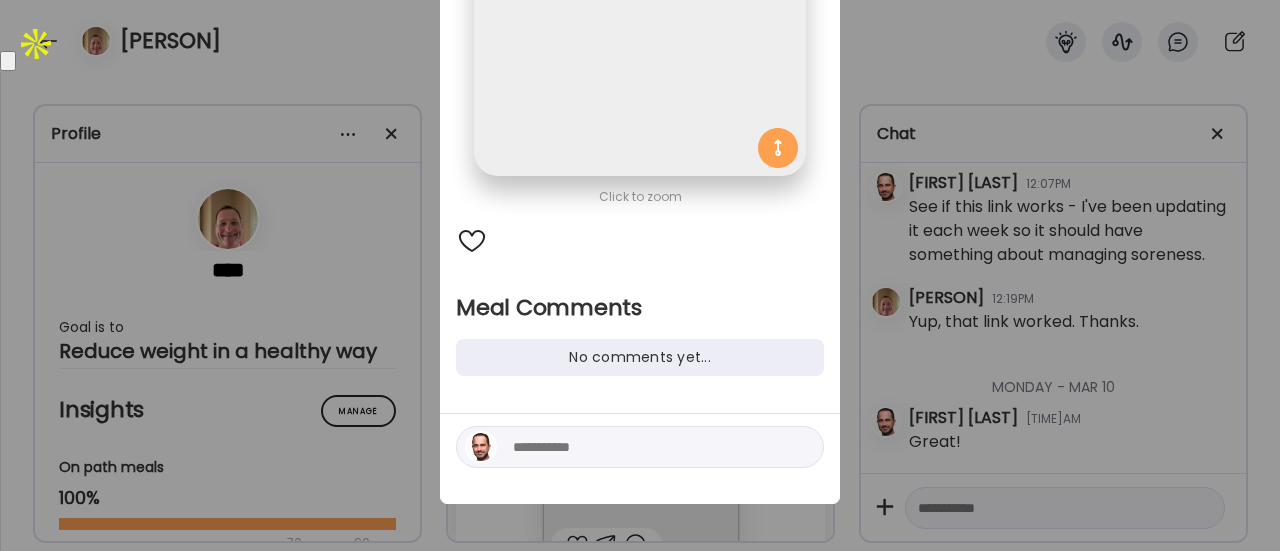 scroll, scrollTop: 205, scrollLeft: 0, axis: vertical 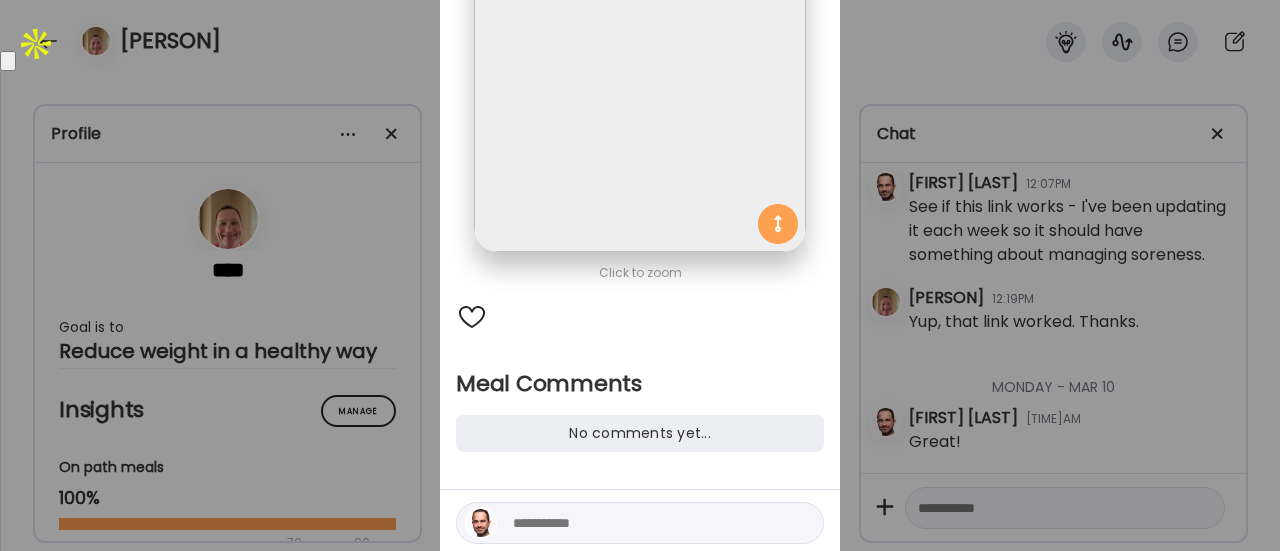 click at bounding box center (648, 523) 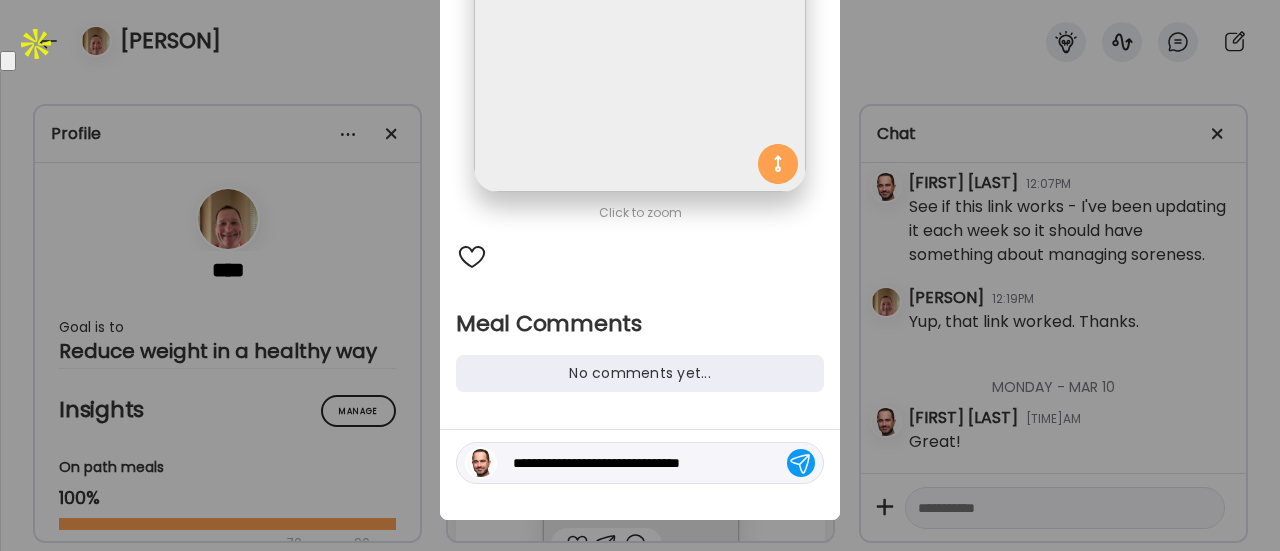scroll, scrollTop: 266, scrollLeft: 0, axis: vertical 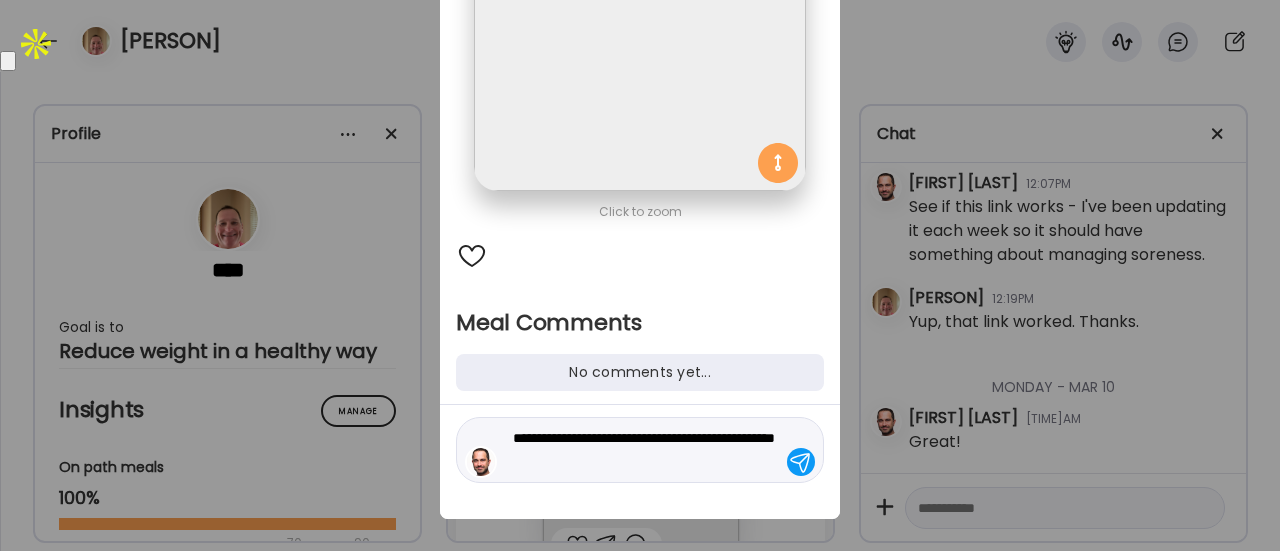 type on "**********" 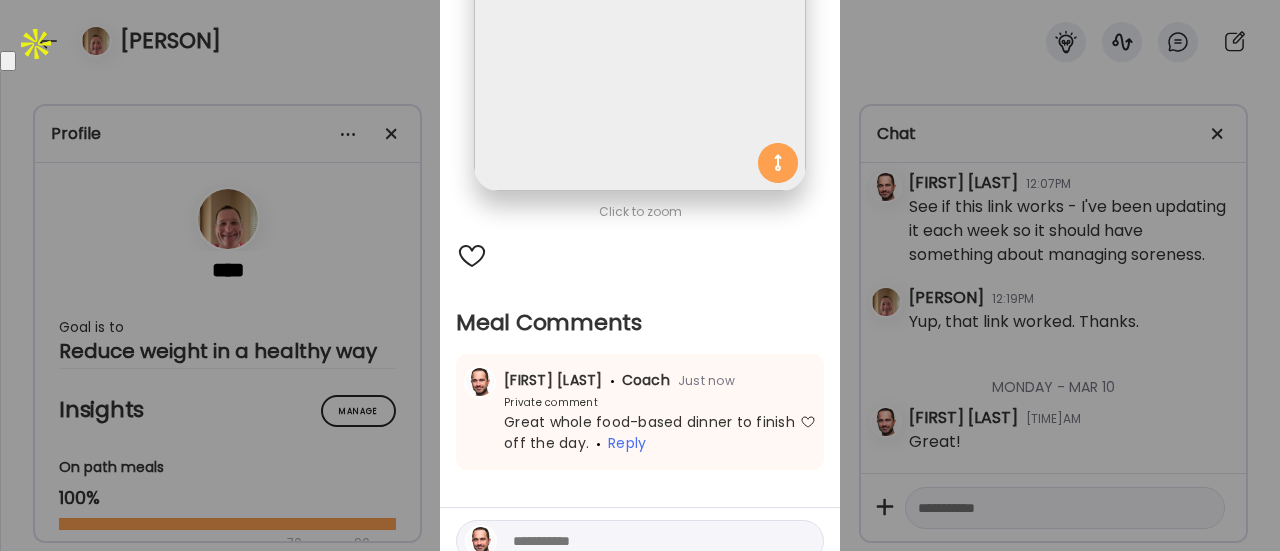 click on "Ate Coach Dashboard
Wahoo! It’s official
Take a moment to set up your Coach Profile to give your clients a smooth onboarding experience.
Skip Set up coach profile
Ate Coach Dashboard
1 Image 2 Message 3 Invite
Let’s get you quickly set up
Add a headshot or company logo for client recognition
Skip Next
Ate Coach Dashboard
1 Image 2 Message 3 Invite
Customize your welcome message
This page will be the first thing your clients will see. Add a welcome message to personalize their experience.
Header 32" at bounding box center [640, 275] 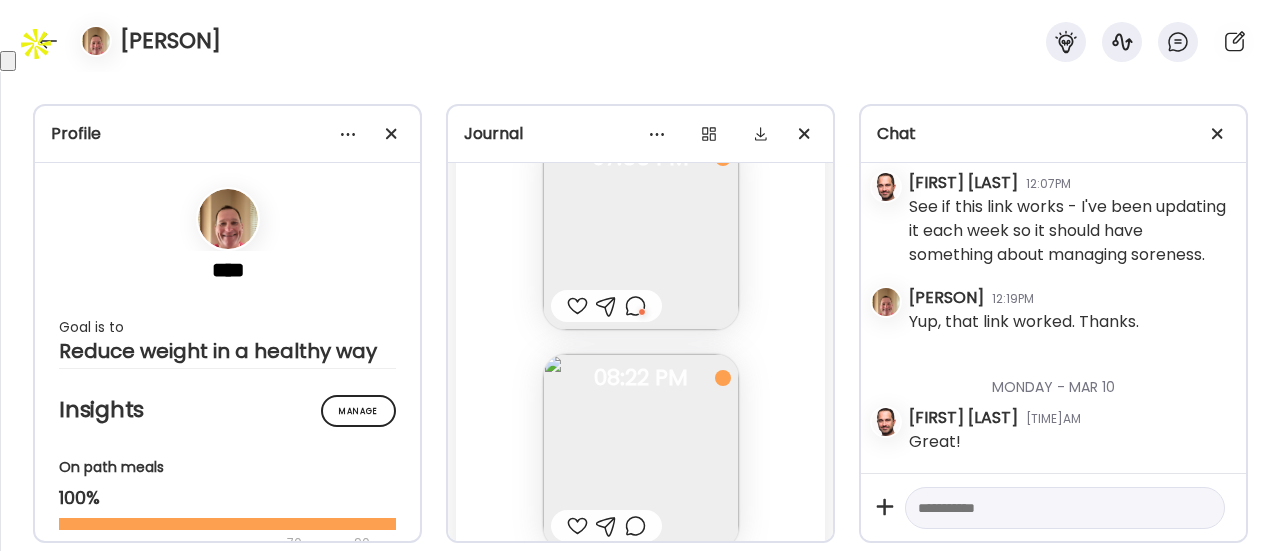 scroll, scrollTop: 123791, scrollLeft: 0, axis: vertical 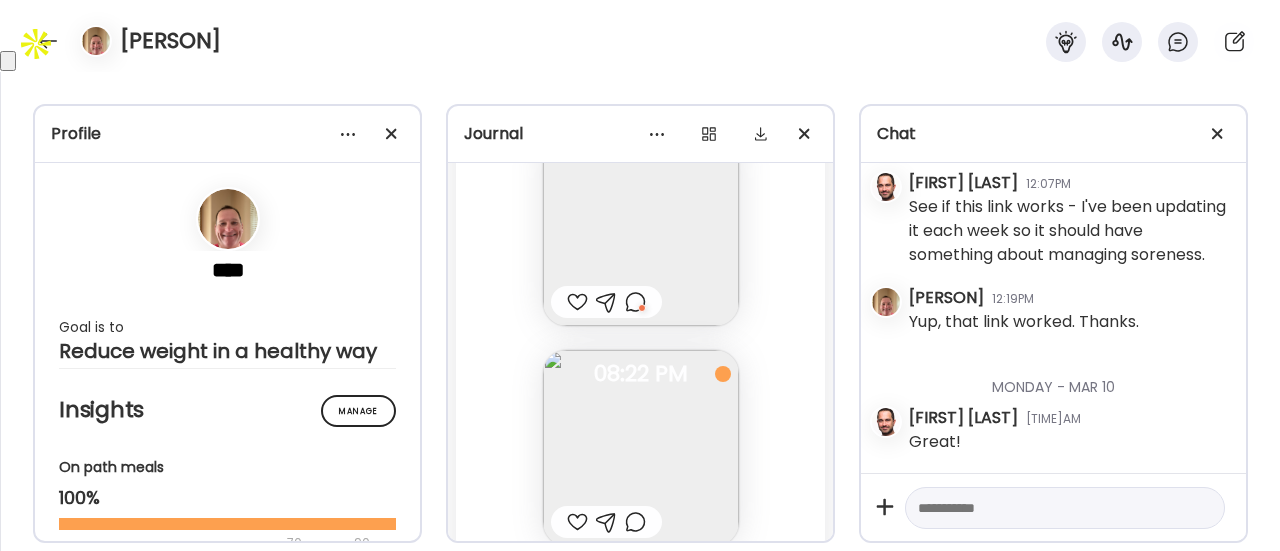 click at bounding box center [577, 522] 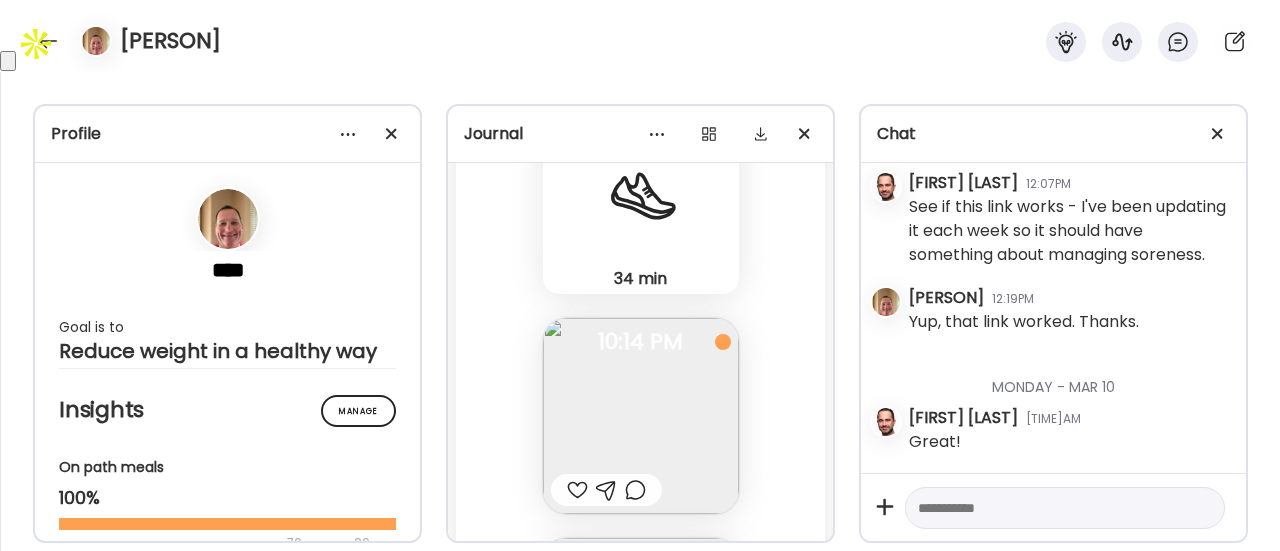 scroll, scrollTop: 124263, scrollLeft: 0, axis: vertical 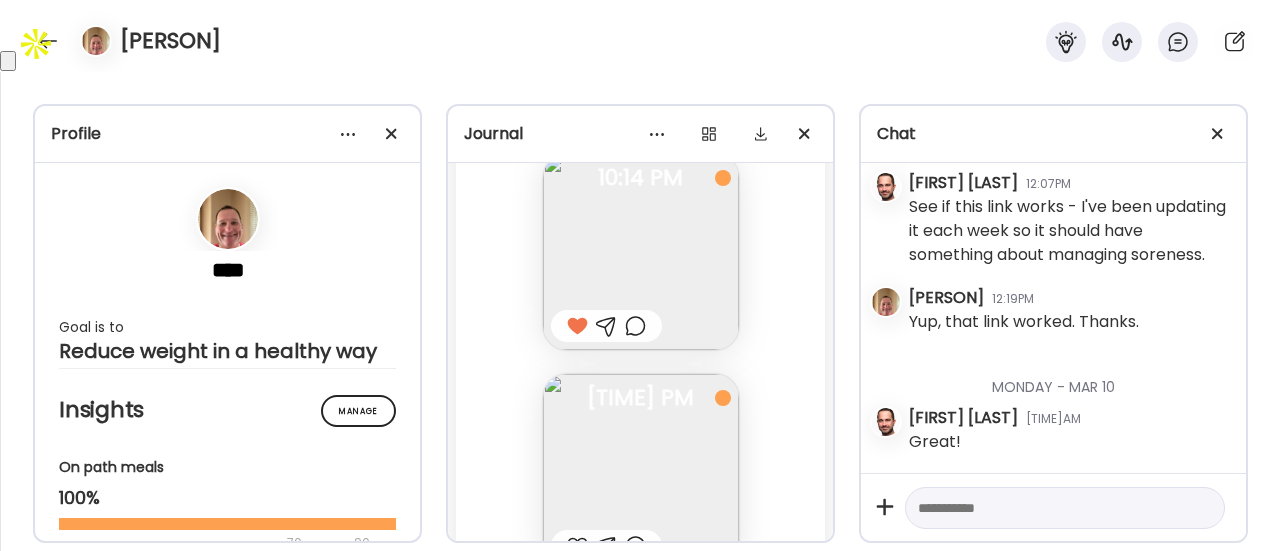 click at bounding box center [577, 546] 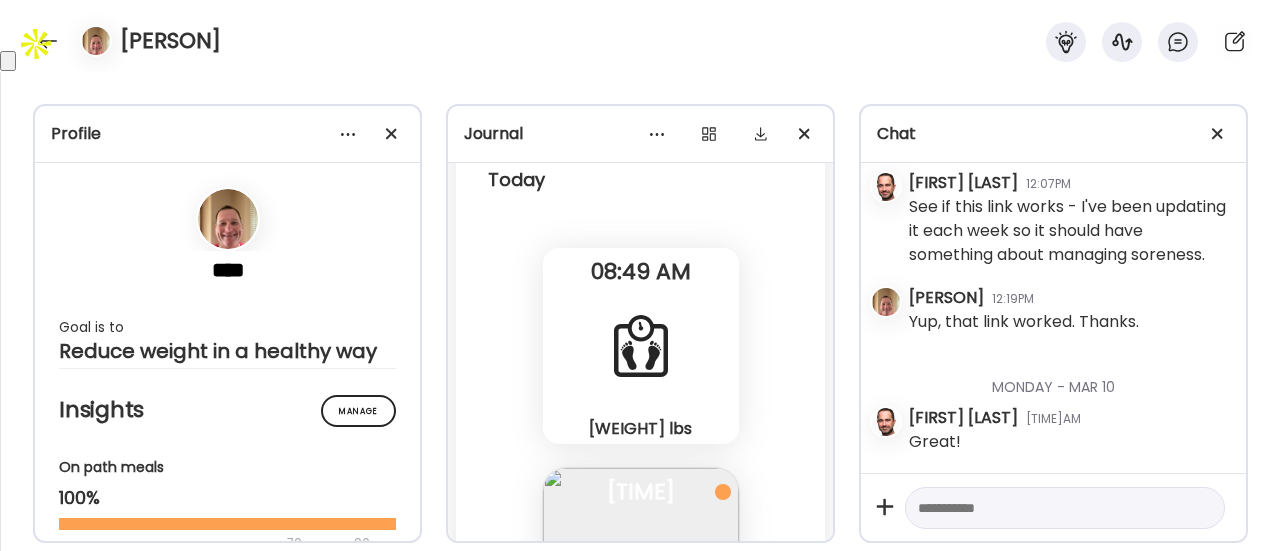 scroll, scrollTop: 125439, scrollLeft: 0, axis: vertical 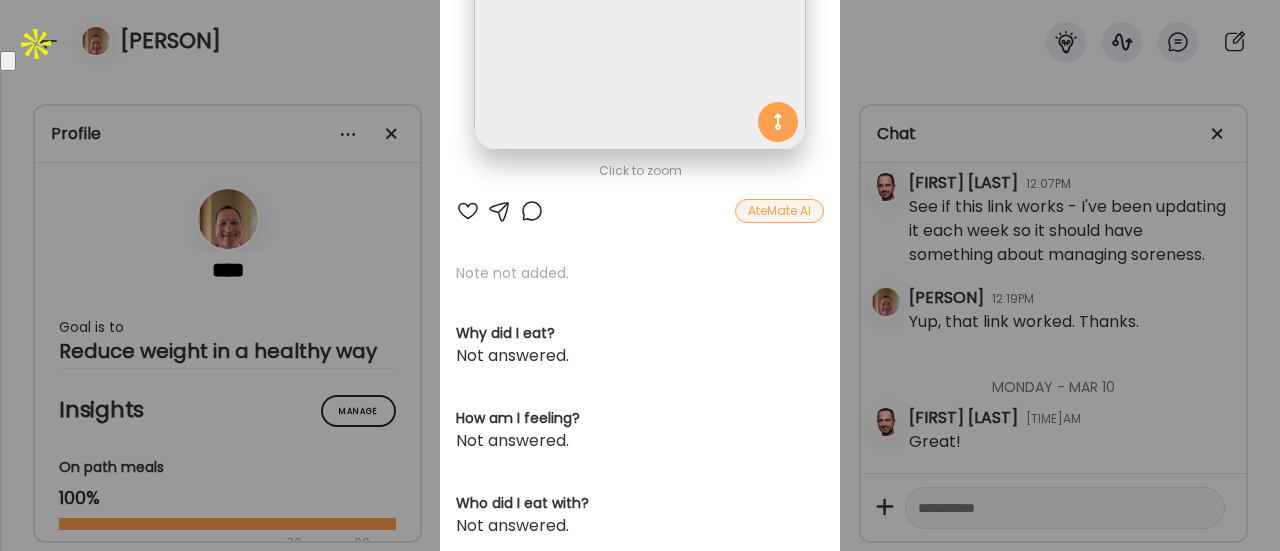 click at bounding box center [532, 211] 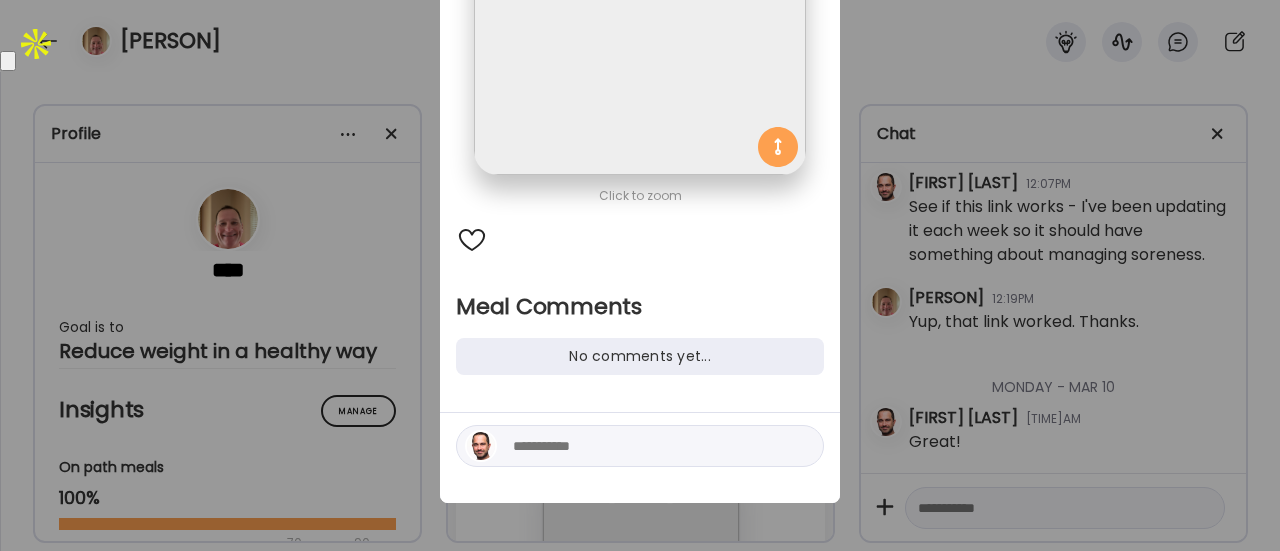 scroll, scrollTop: 282, scrollLeft: 0, axis: vertical 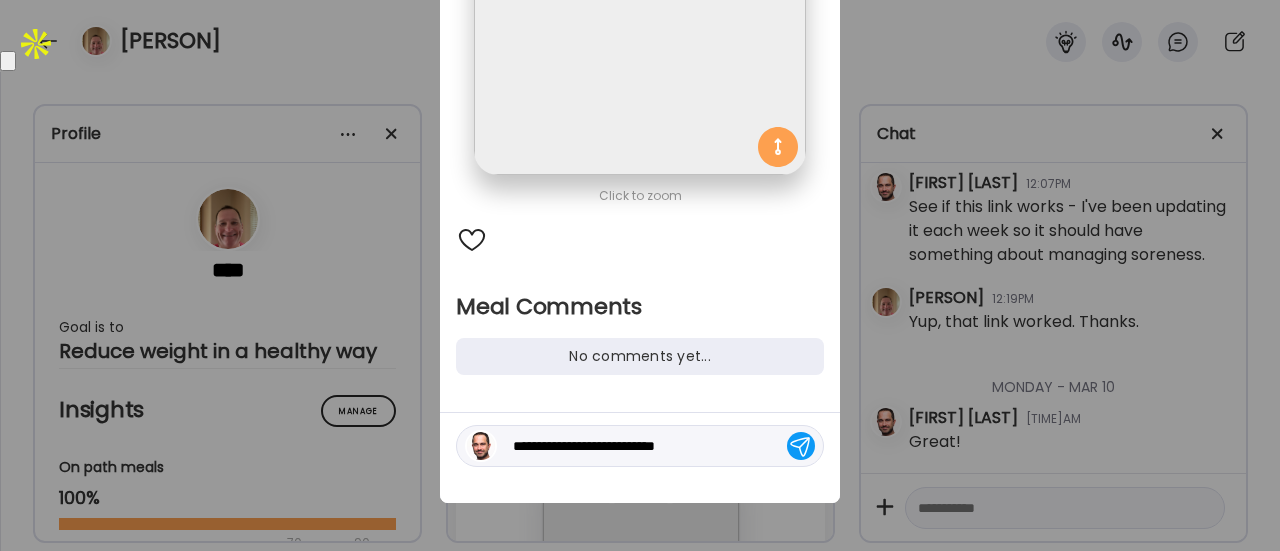 type on "**********" 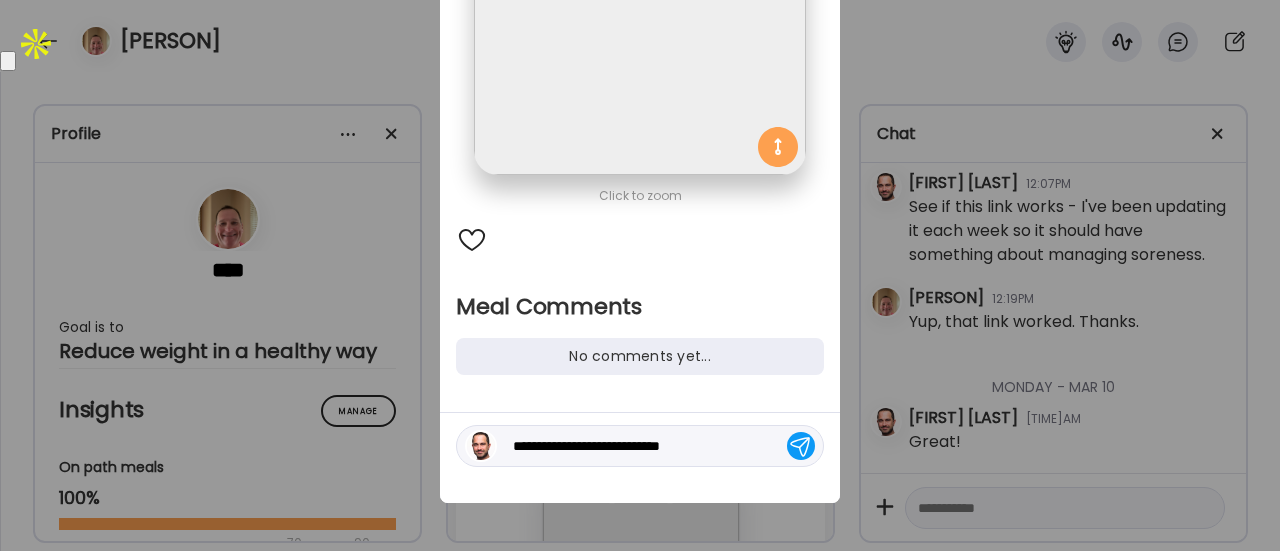 type 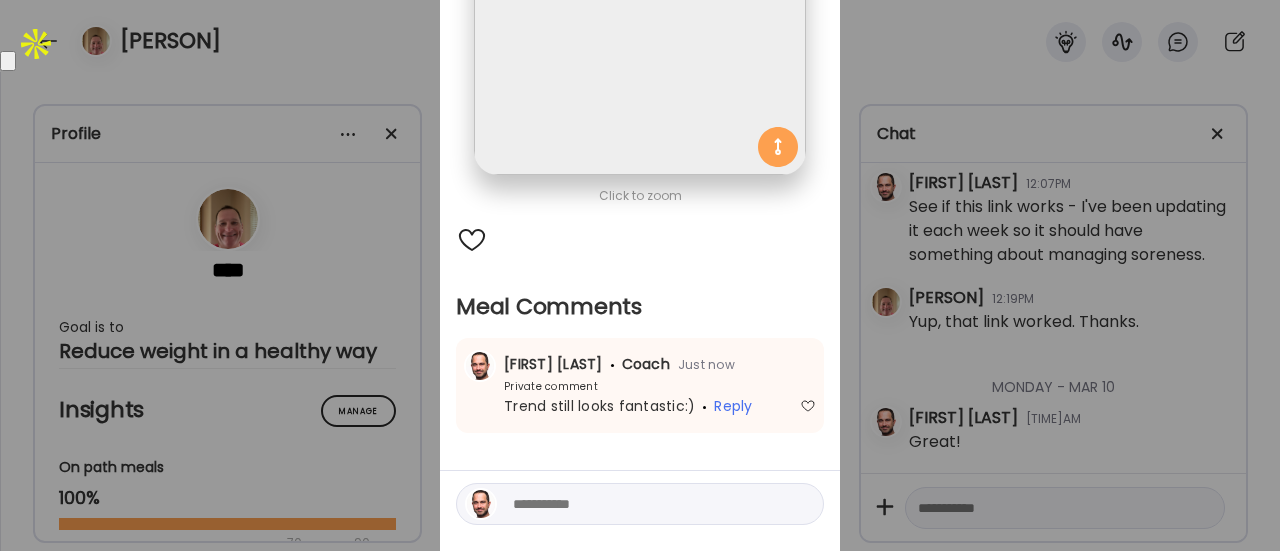 click on "Ate Coach Dashboard
Wahoo! It’s official
Take a moment to set up your Coach Profile to give your clients a smooth onboarding experience.
Skip Set up coach profile
Ate Coach Dashboard
1 Image 2 Message 3 Invite
Let’s get you quickly set up
Add a headshot or company logo for client recognition
Skip Next
Ate Coach Dashboard
1 Image 2 Message 3 Invite
Customize your welcome message
This page will be the first thing your clients will see. Add a welcome message to personalize their experience.
Header 32" at bounding box center (640, 275) 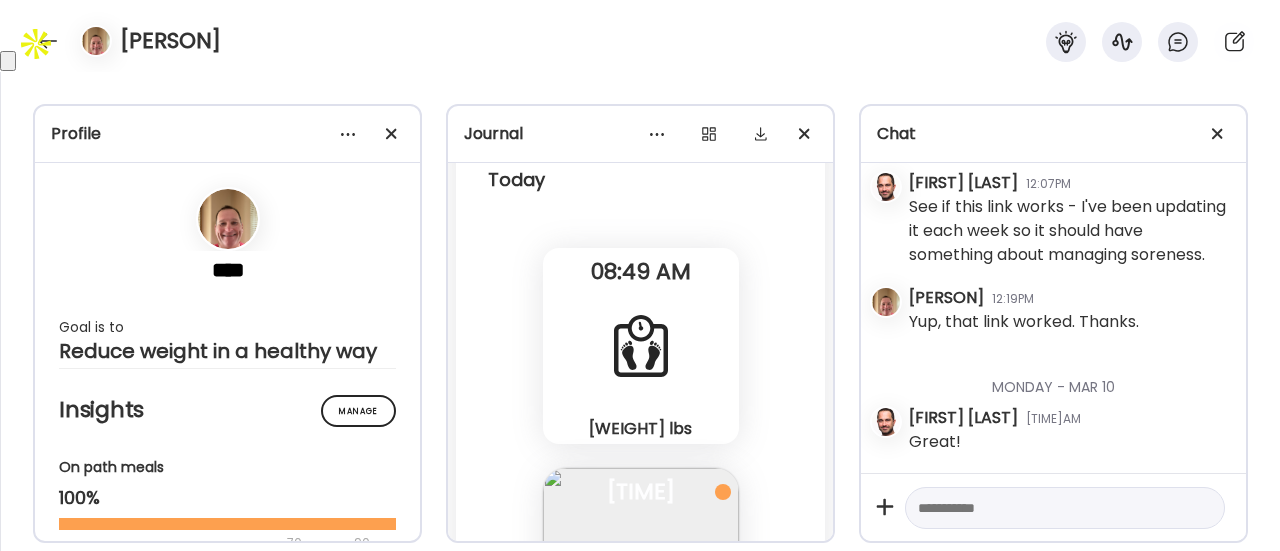 scroll, scrollTop: 125701, scrollLeft: 0, axis: vertical 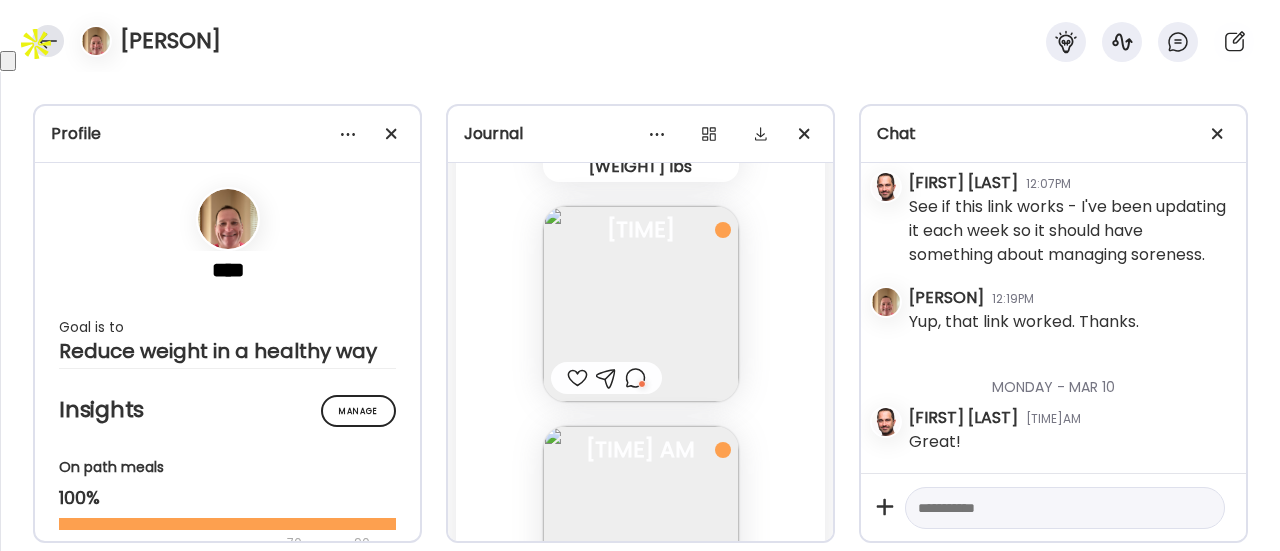 click at bounding box center [48, 41] 